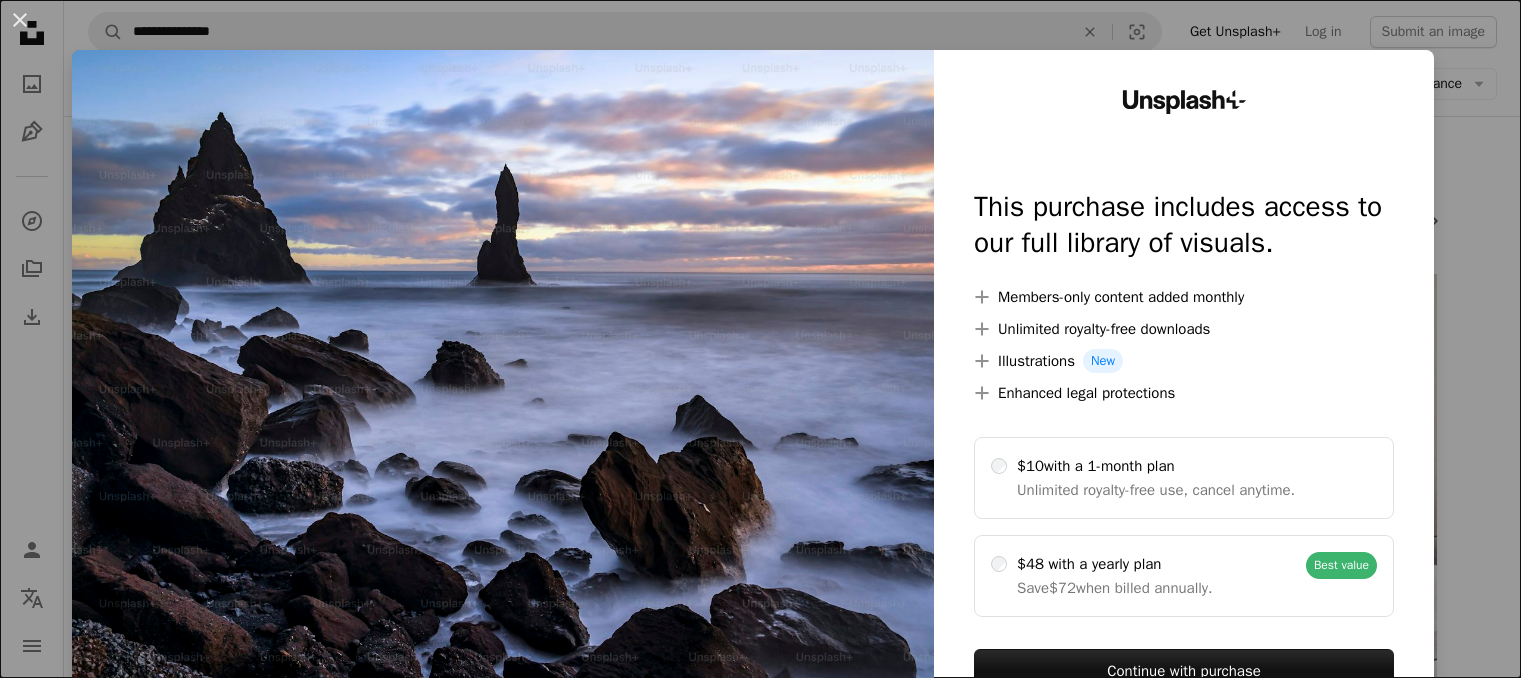 scroll, scrollTop: 1120, scrollLeft: 0, axis: vertical 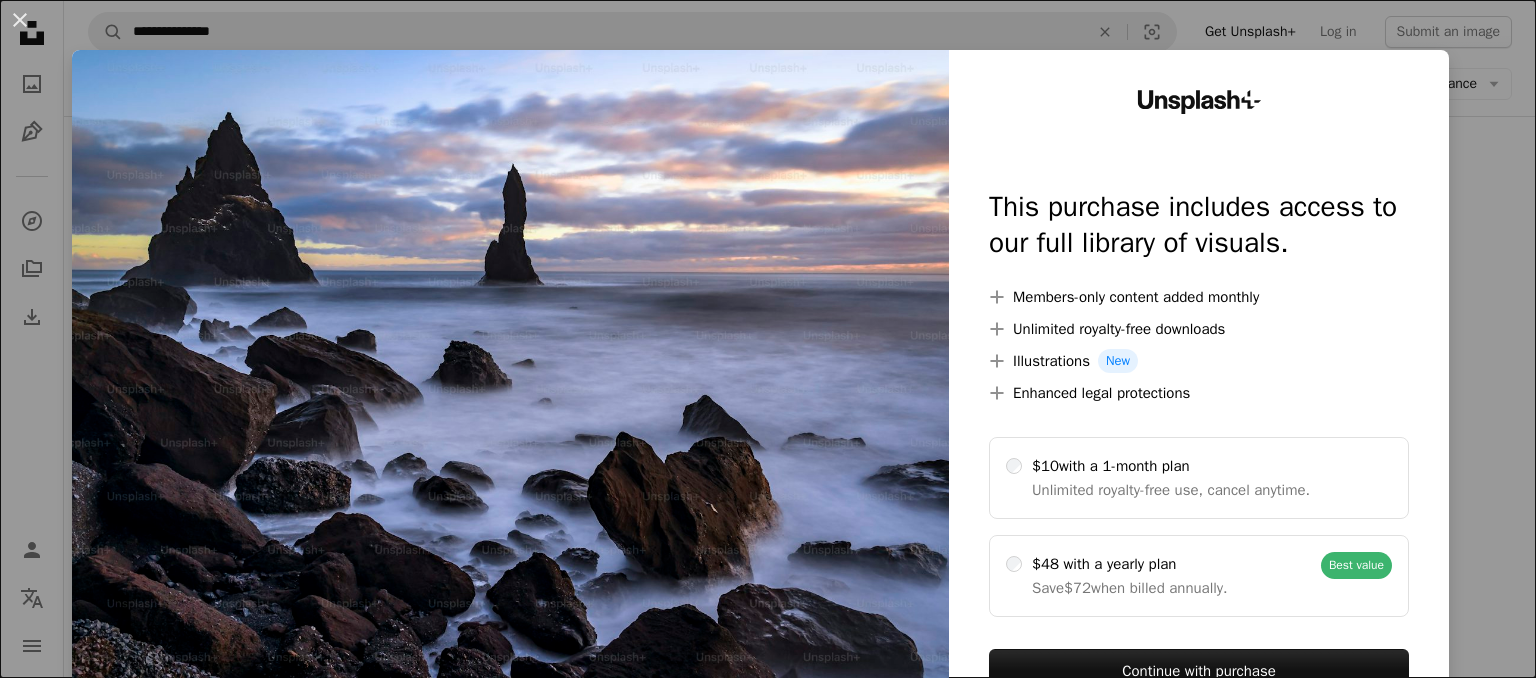click on "An X shape Unsplash+ This purchase includes access to our full library of visuals. A plus sign Members-only content added monthly A plus sign Unlimited royalty-free downloads A plus sign Illustrations  New A plus sign Enhanced legal protections $10  with a 1-month plan Unlimited royalty-free use, cancel anytime. $48   with a yearly plan Save  $72  when billed annually. Best value Continue with purchase Taxes where applicable. Renews automatically. Cancel anytime." at bounding box center [768, 339] 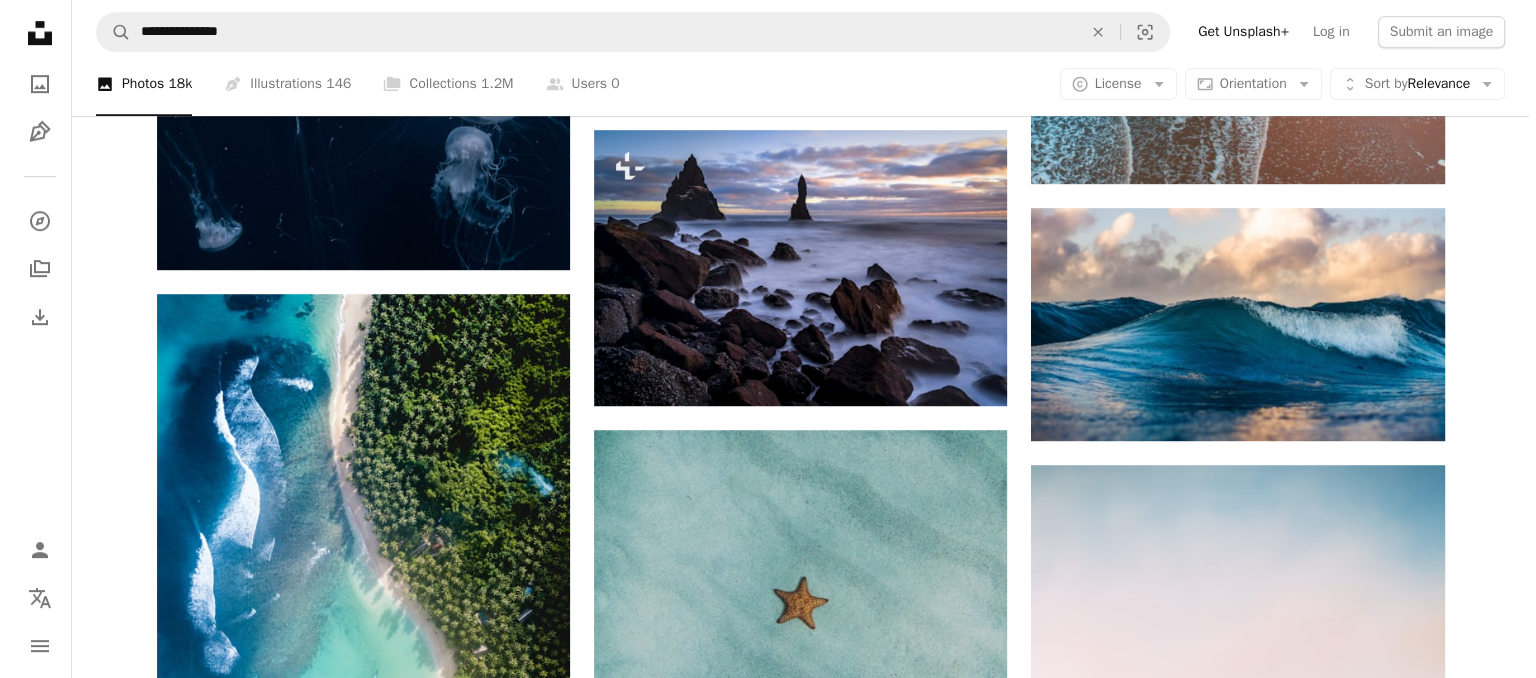 scroll, scrollTop: 1240, scrollLeft: 0, axis: vertical 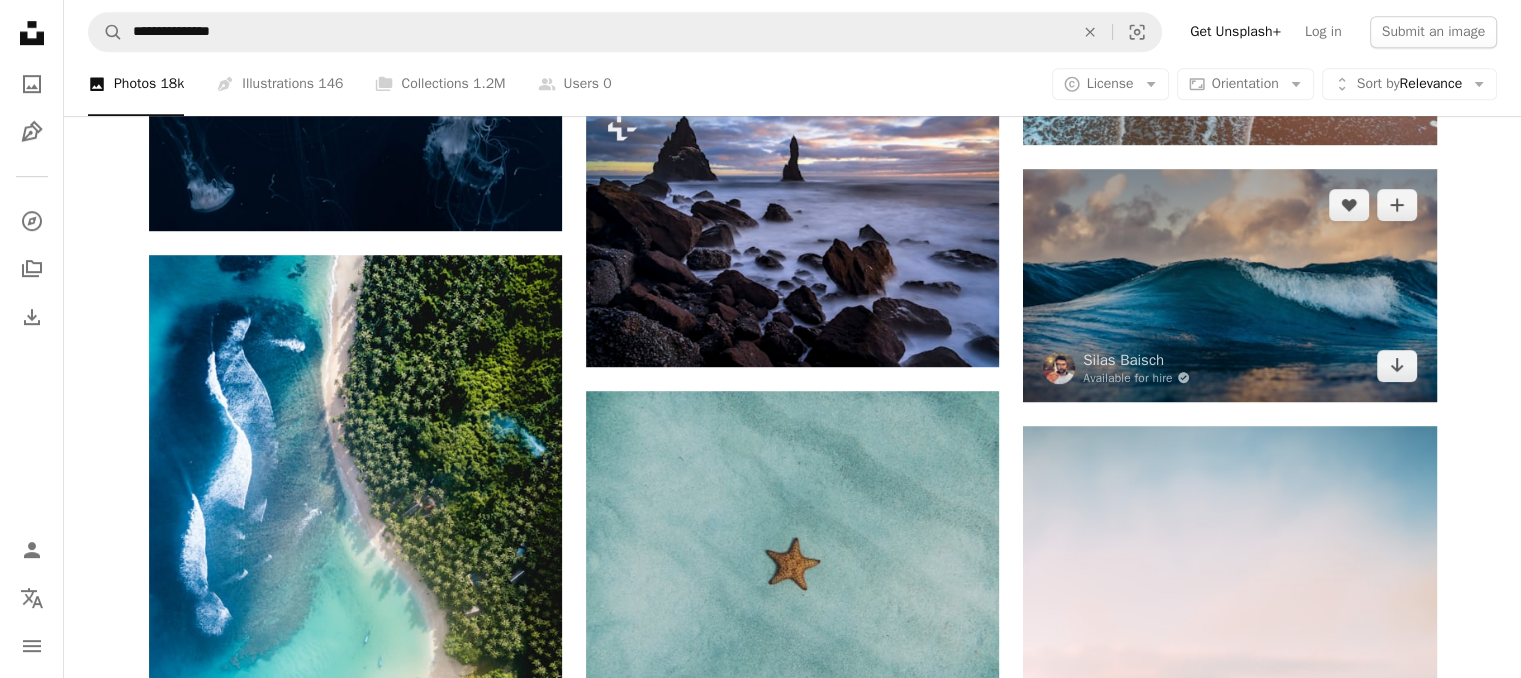 click at bounding box center (1229, 285) 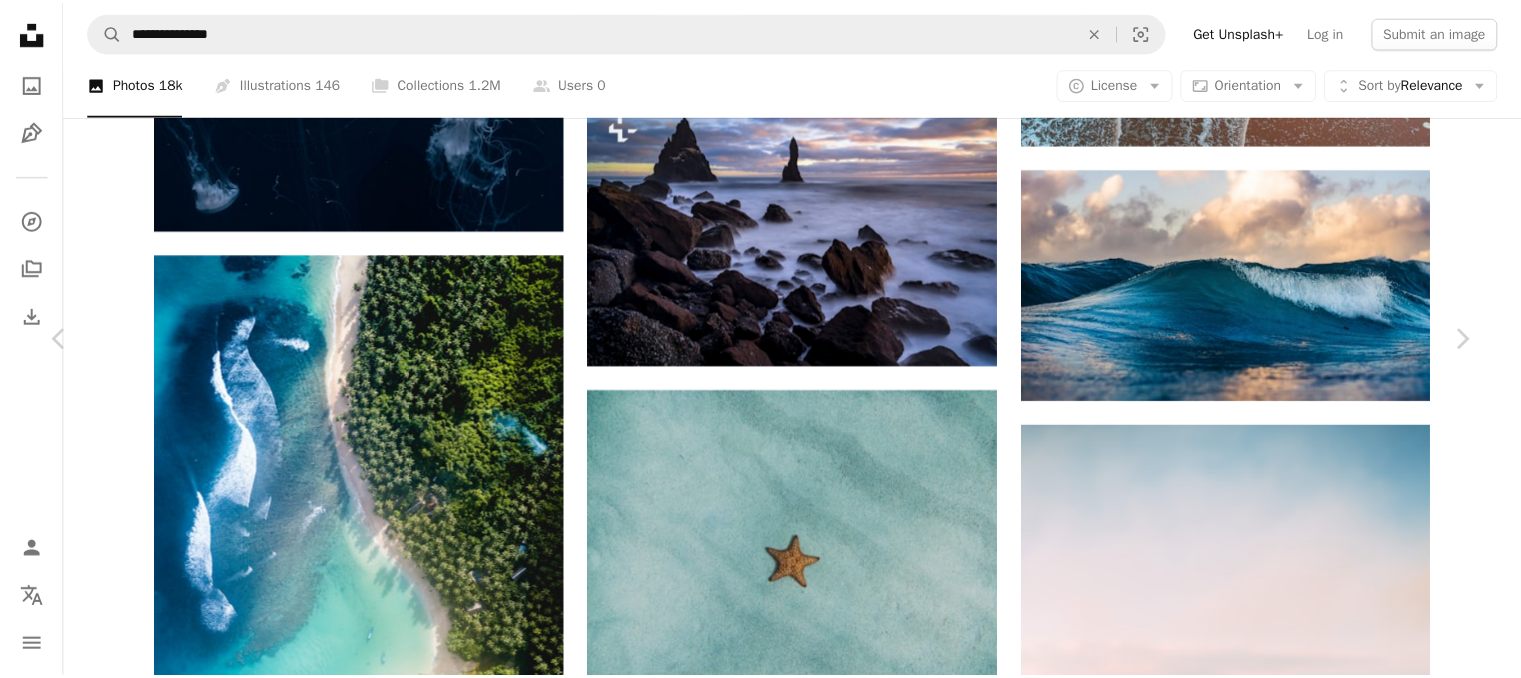 scroll, scrollTop: 17, scrollLeft: 0, axis: vertical 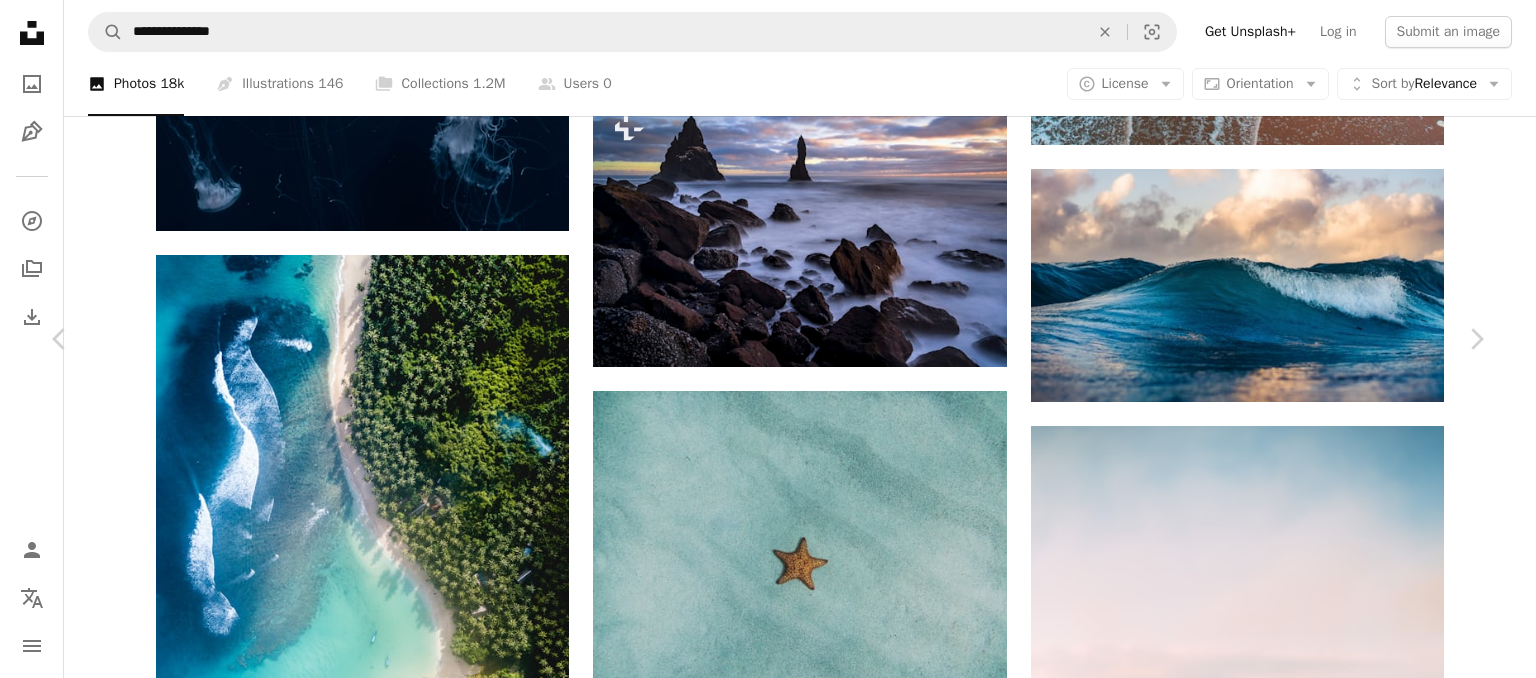 drag, startPoint x: 1475, startPoint y: 125, endPoint x: 1492, endPoint y: 291, distance: 166.86821 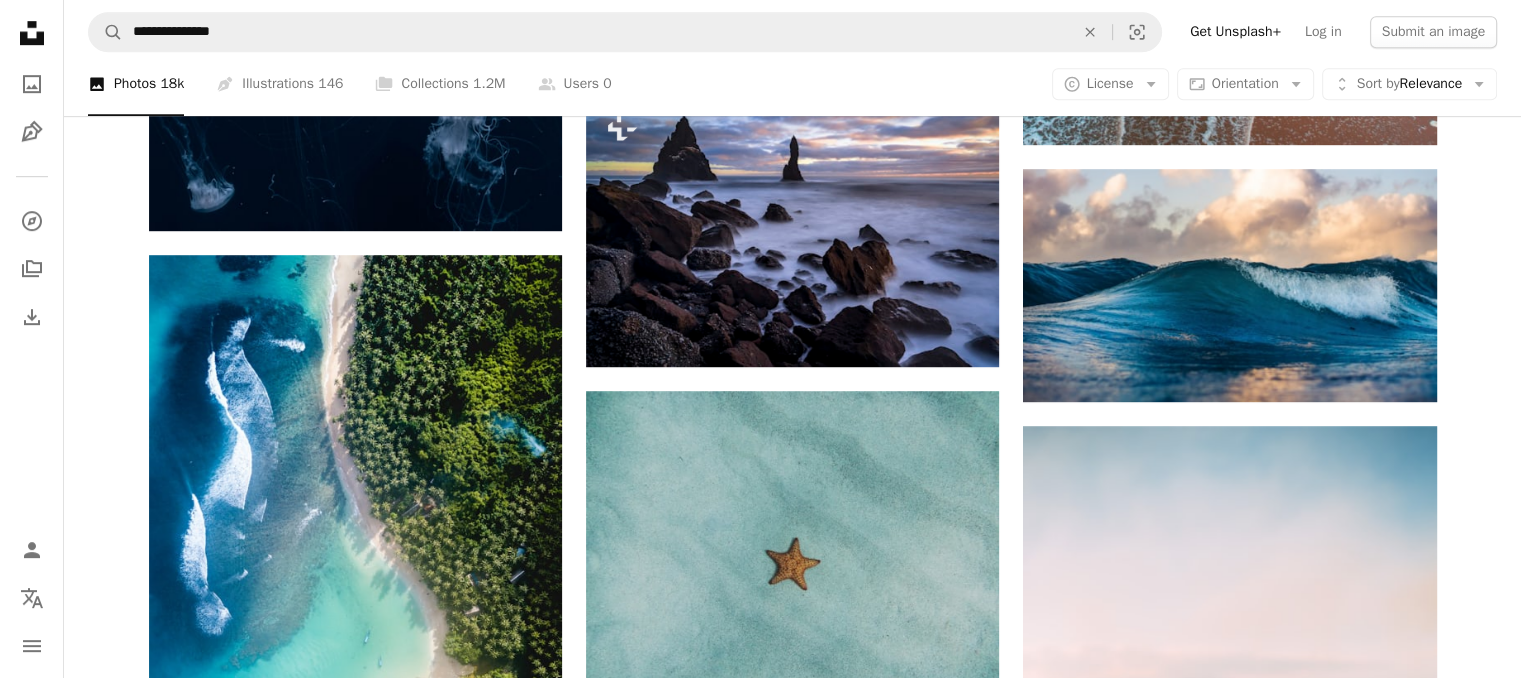 click on "[FIRST] [LAST]" at bounding box center [792, 1007] 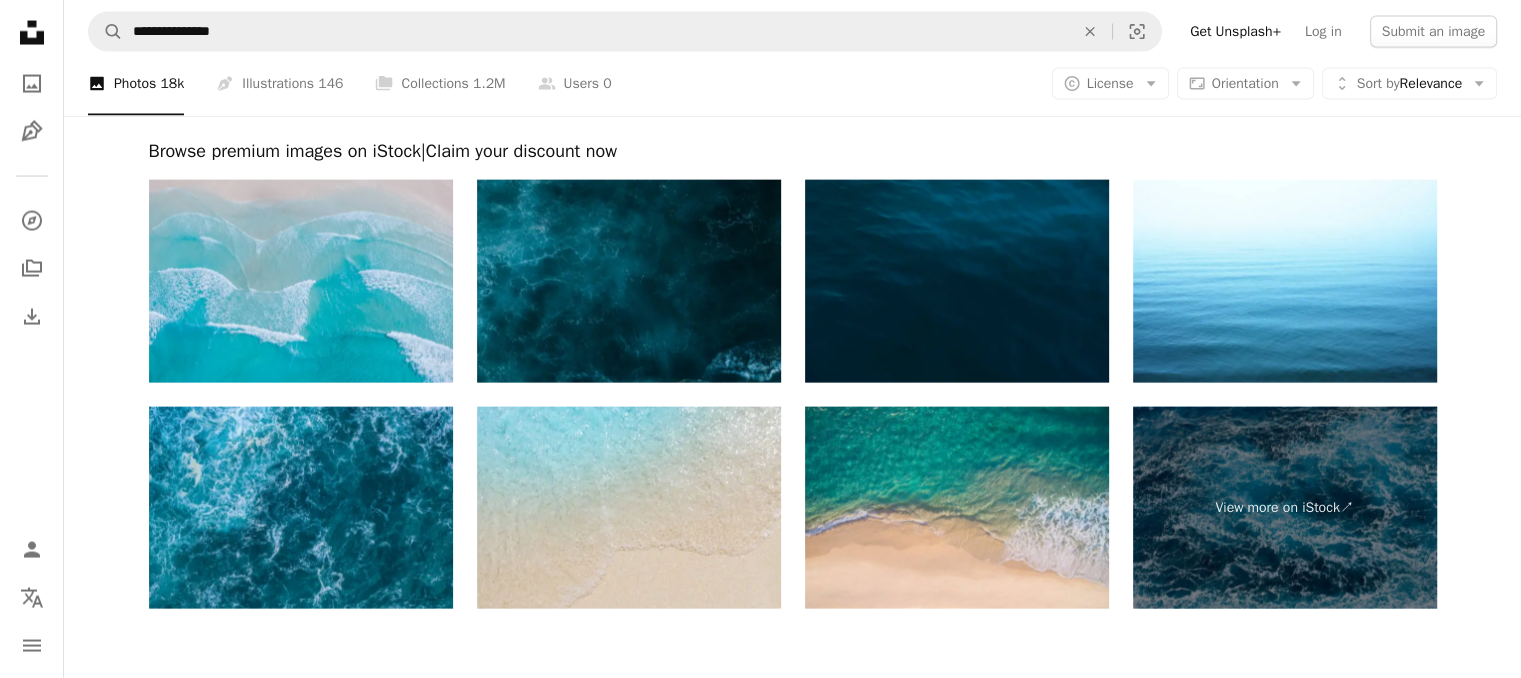 scroll, scrollTop: 4353, scrollLeft: 0, axis: vertical 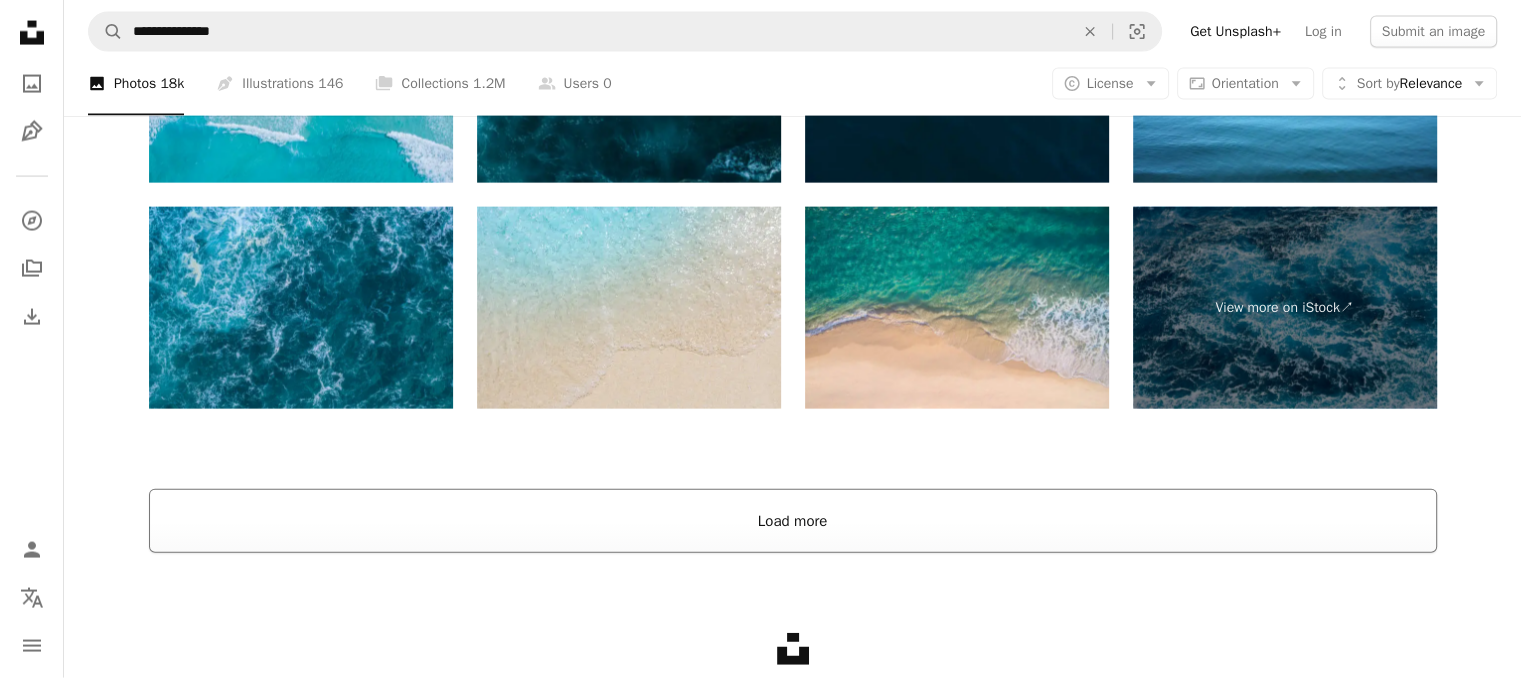 click on "Load more" at bounding box center [793, 521] 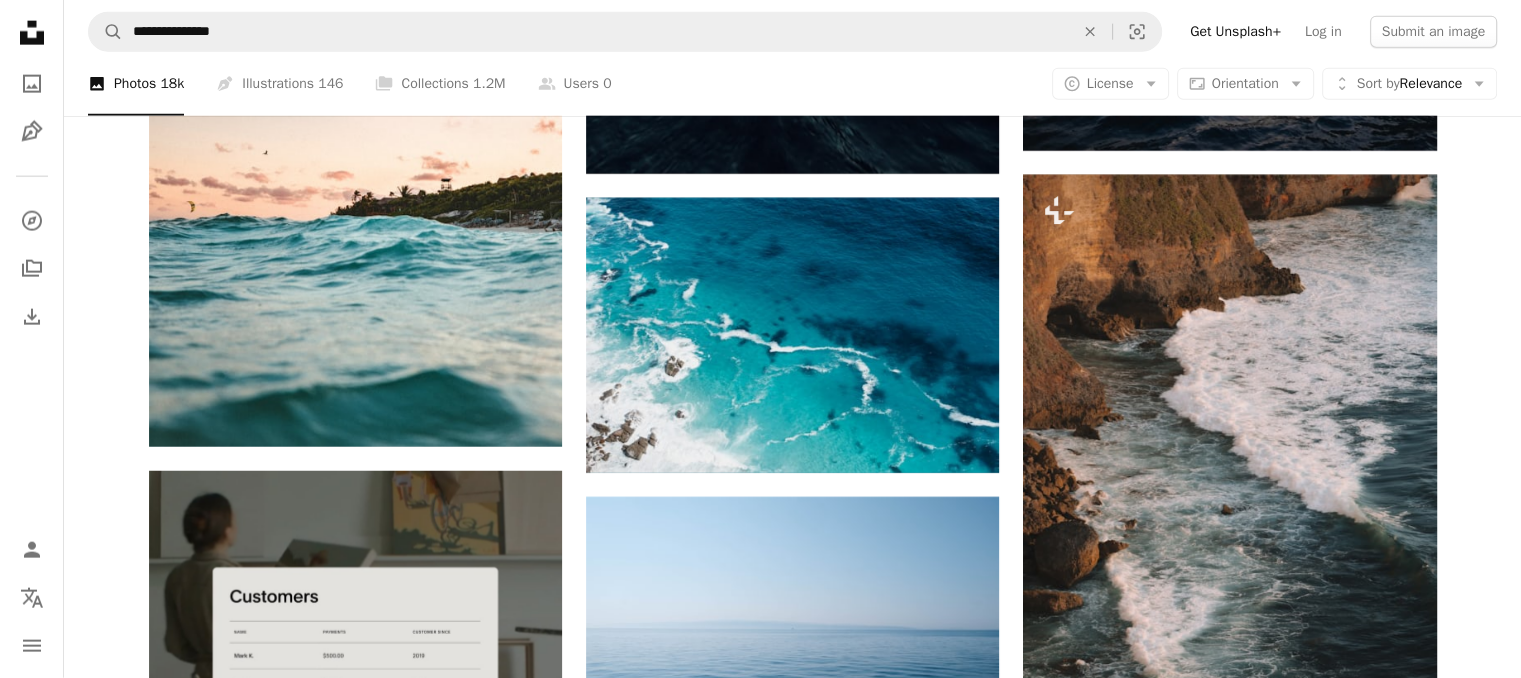 scroll, scrollTop: 4913, scrollLeft: 0, axis: vertical 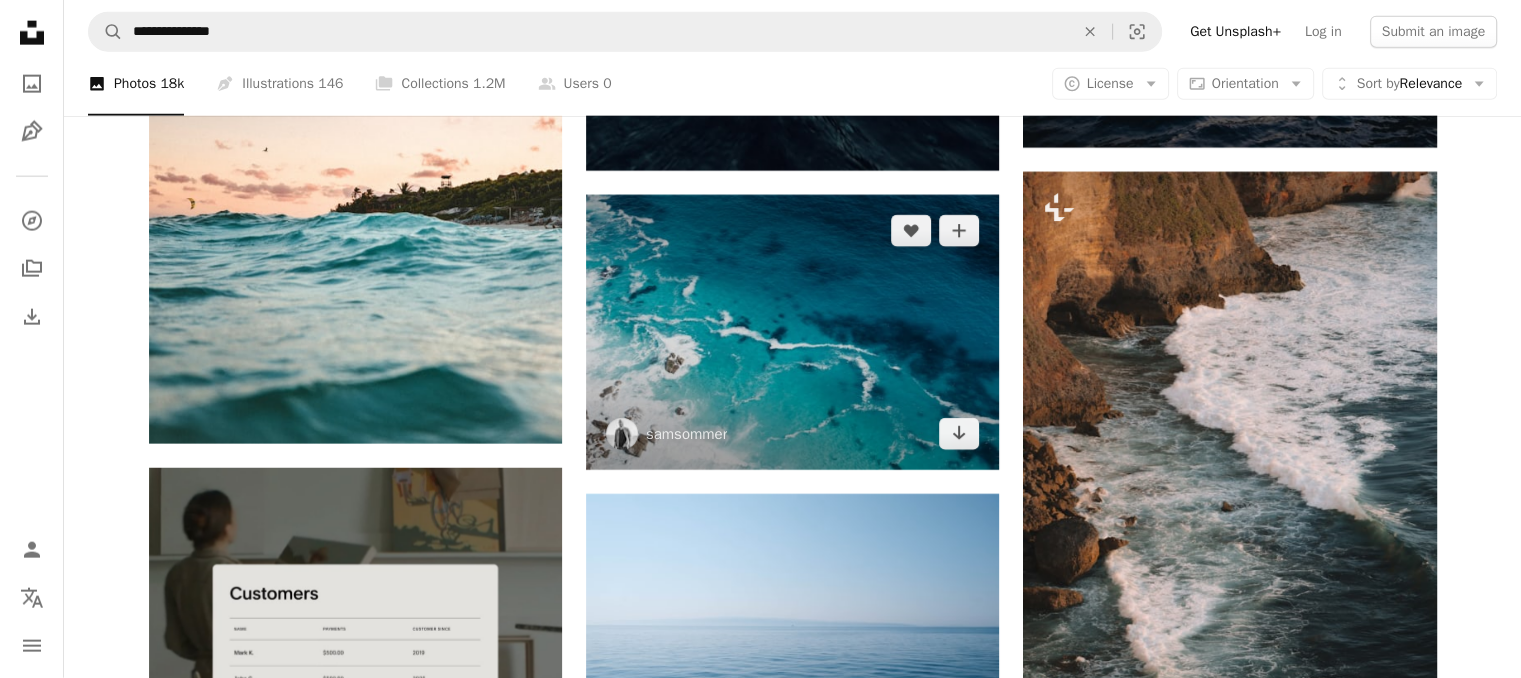 click at bounding box center [792, 332] 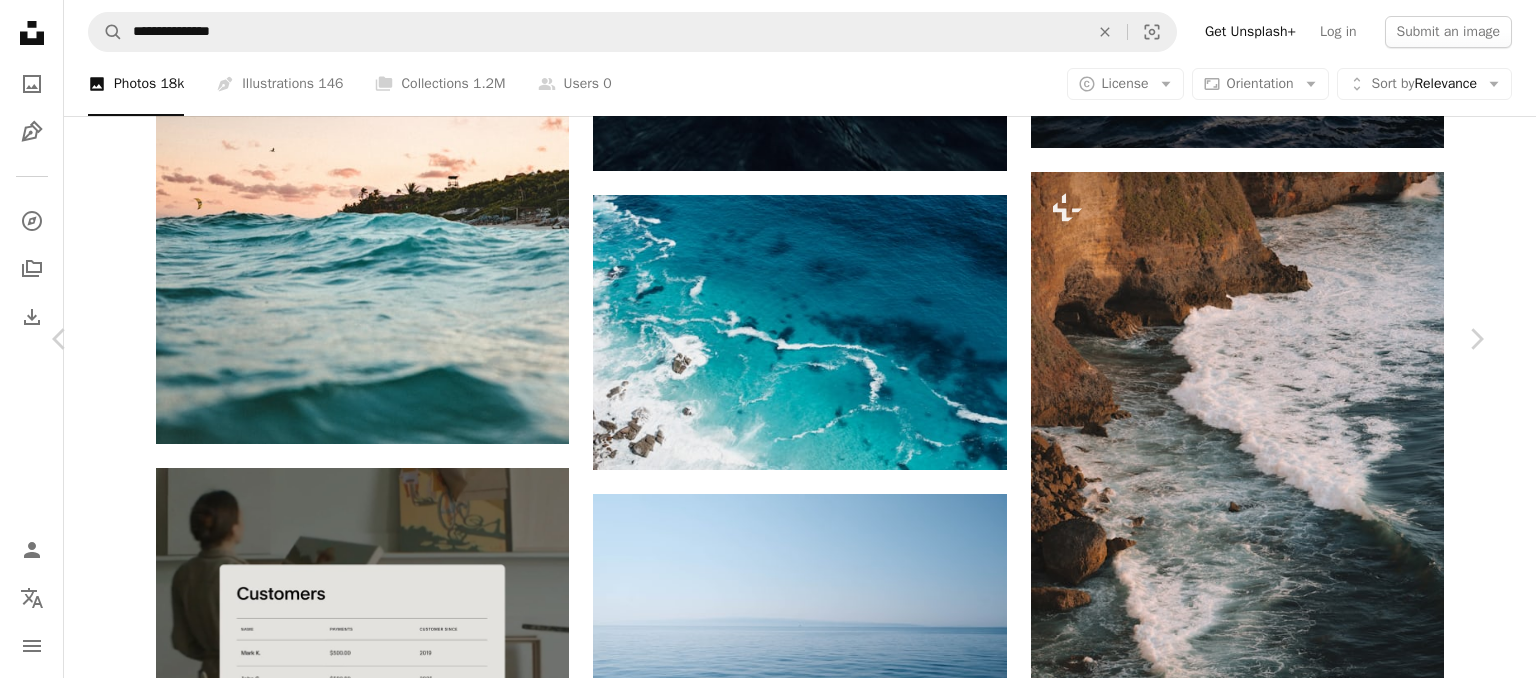 click on "Download free" at bounding box center (1287, 4787) 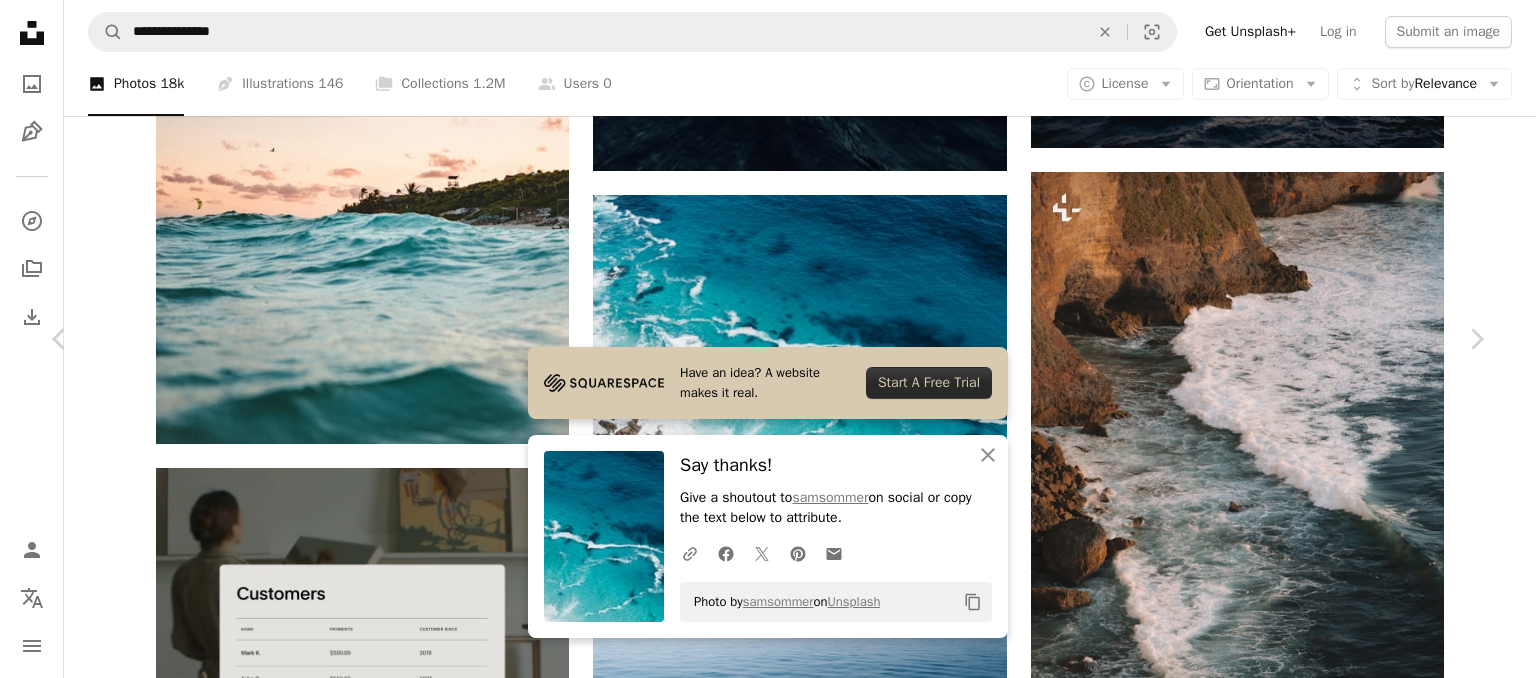click on "[FIRST] [LAST], [CITY], [STATE], [COUNTRY]" at bounding box center [768, 5079] 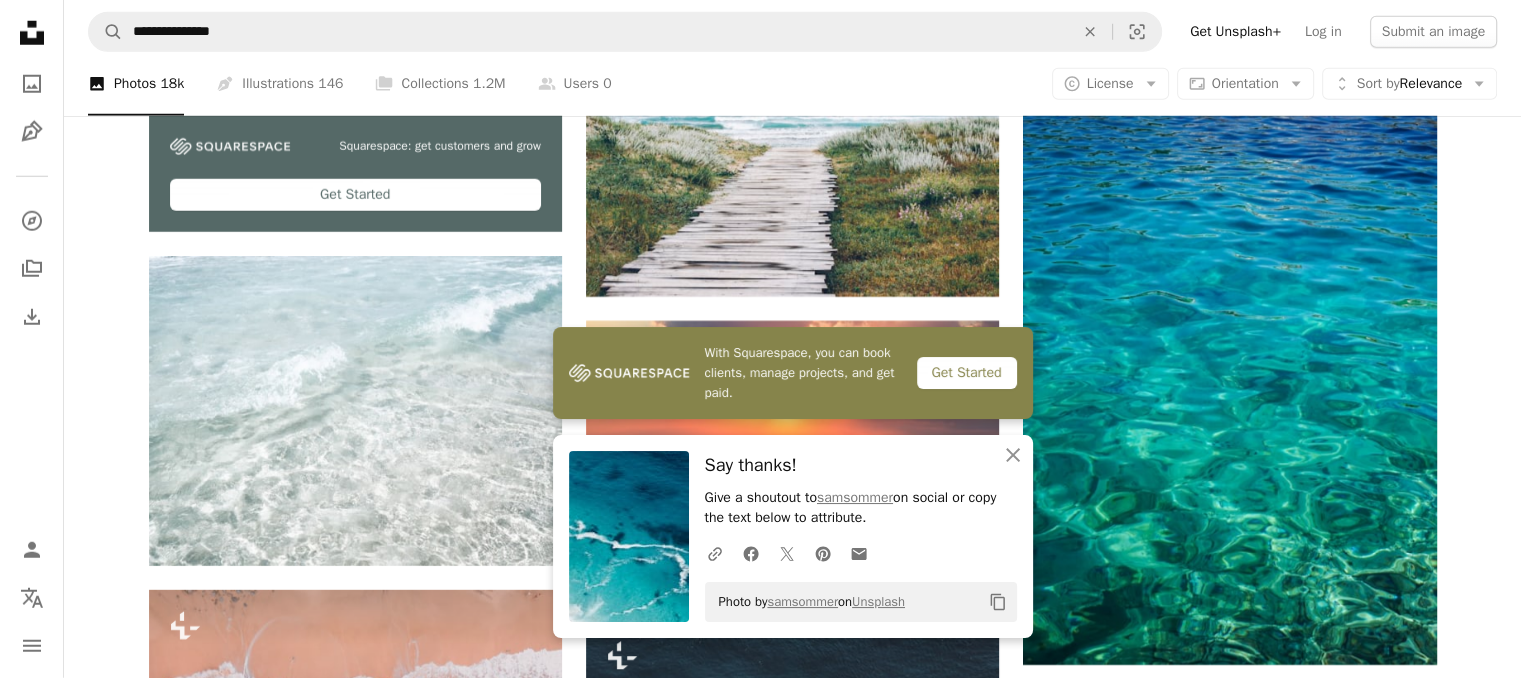 scroll, scrollTop: 5713, scrollLeft: 0, axis: vertical 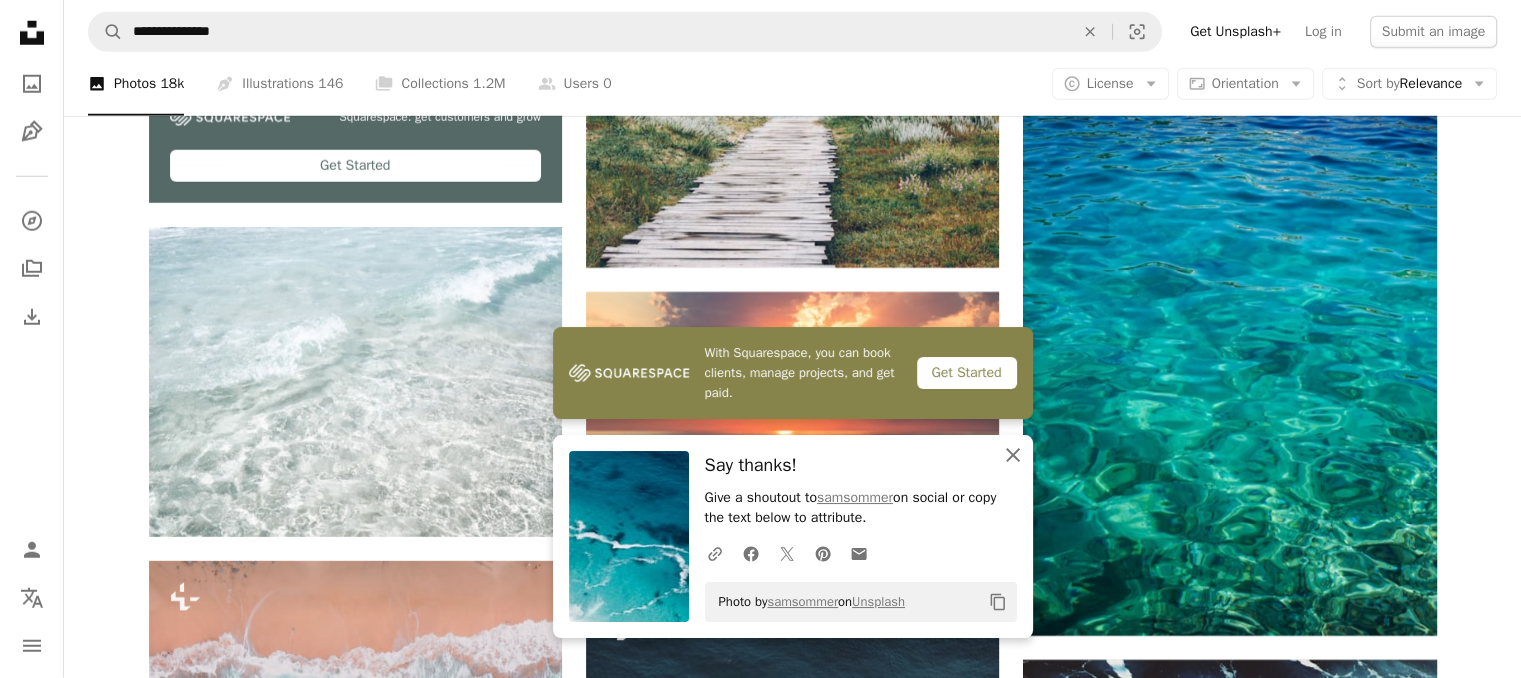 click on "An X shape" 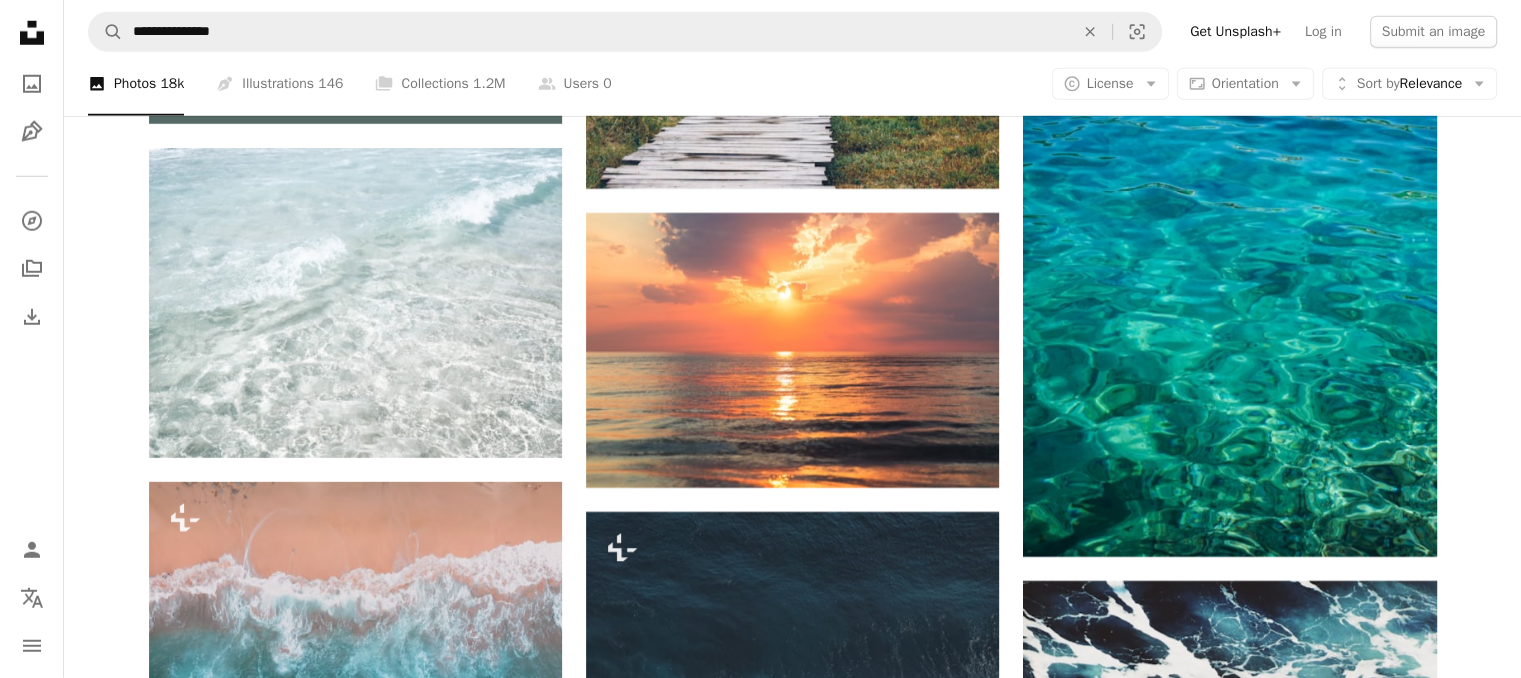scroll, scrollTop: 5793, scrollLeft: 0, axis: vertical 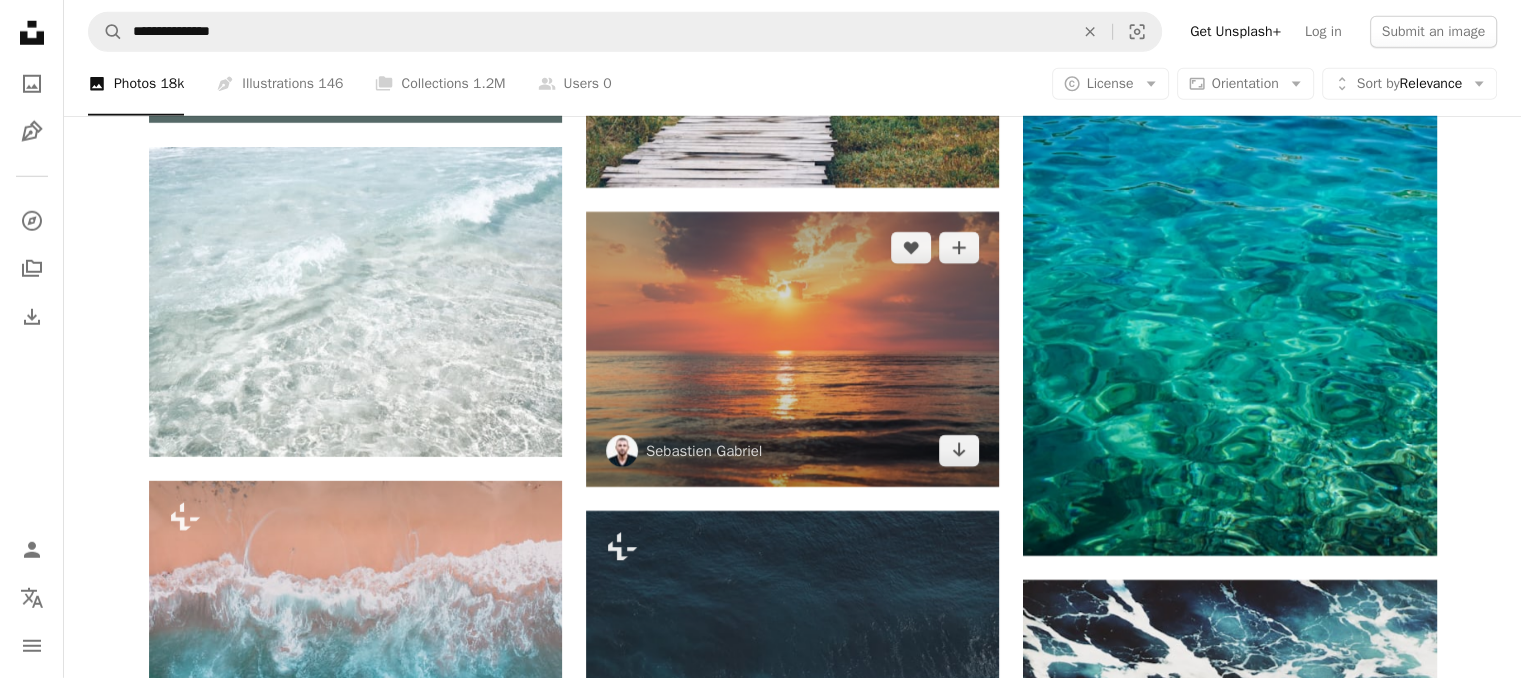 click at bounding box center [792, 349] 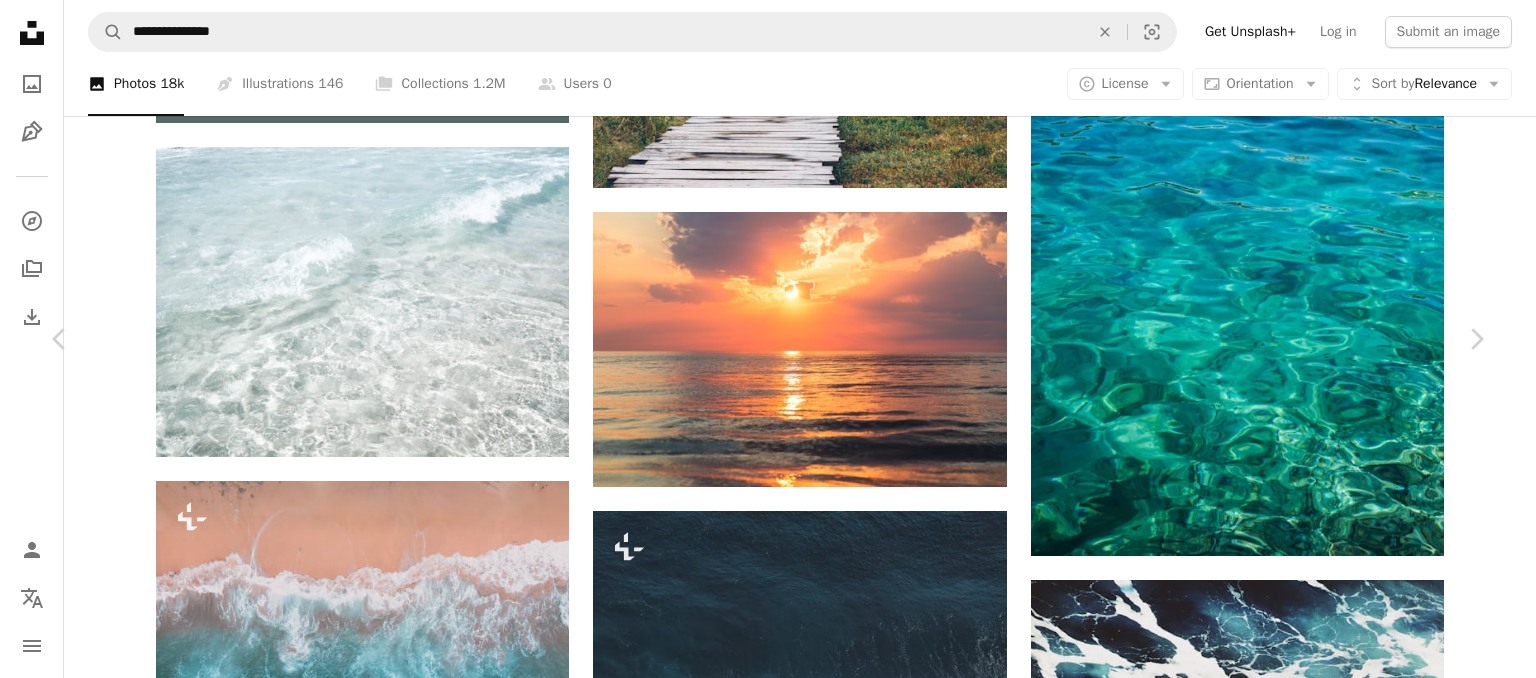 click on "Download free" at bounding box center [1287, 3907] 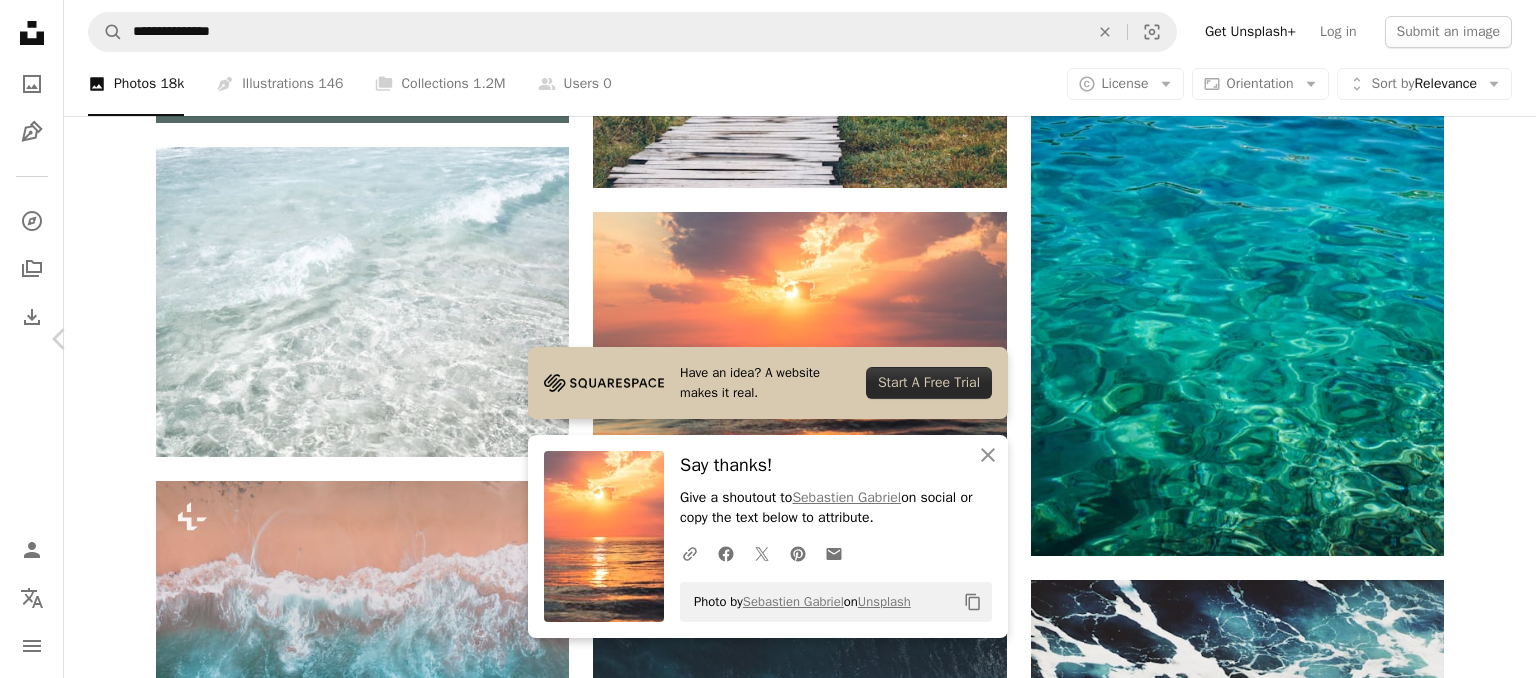 click on "Chevron right" at bounding box center (1476, 339) 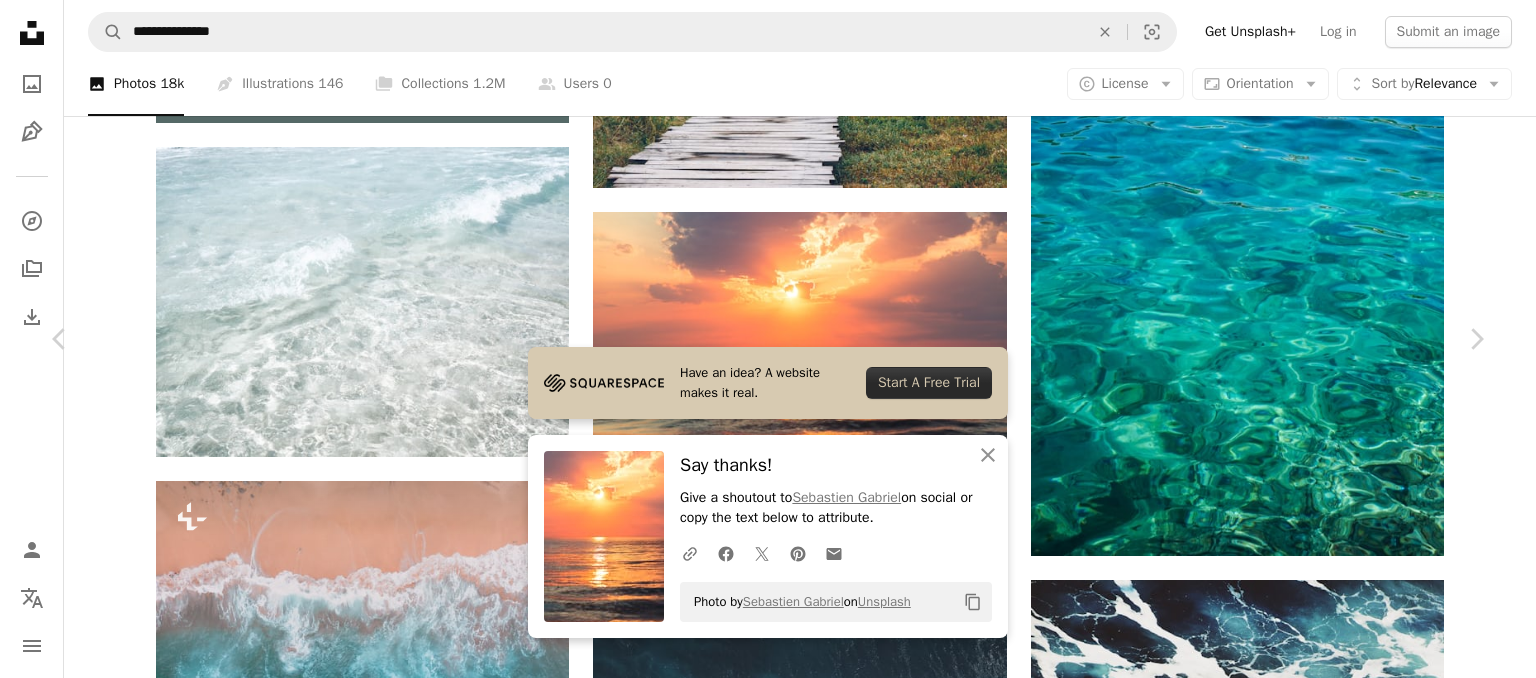 click on "[FIRST] [LAST]" at bounding box center [768, -967] 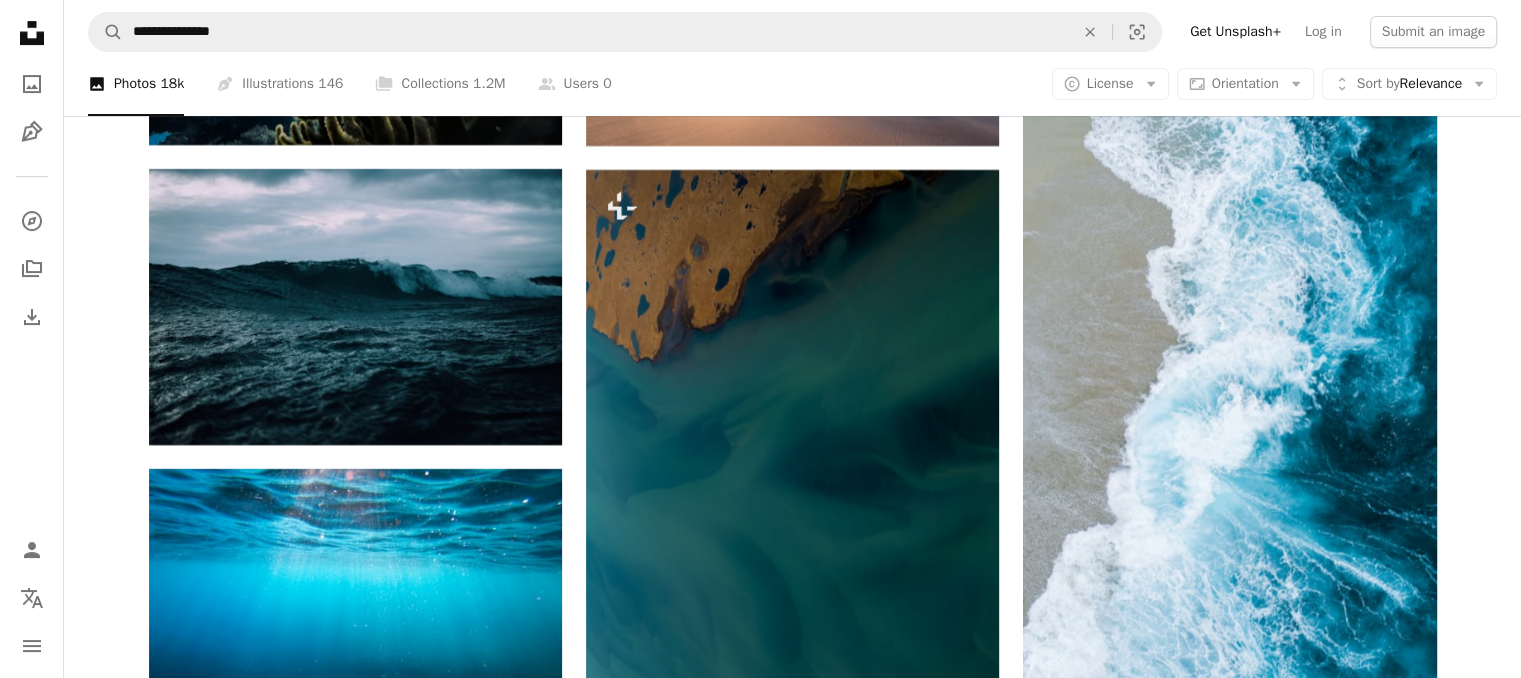 scroll, scrollTop: 8273, scrollLeft: 0, axis: vertical 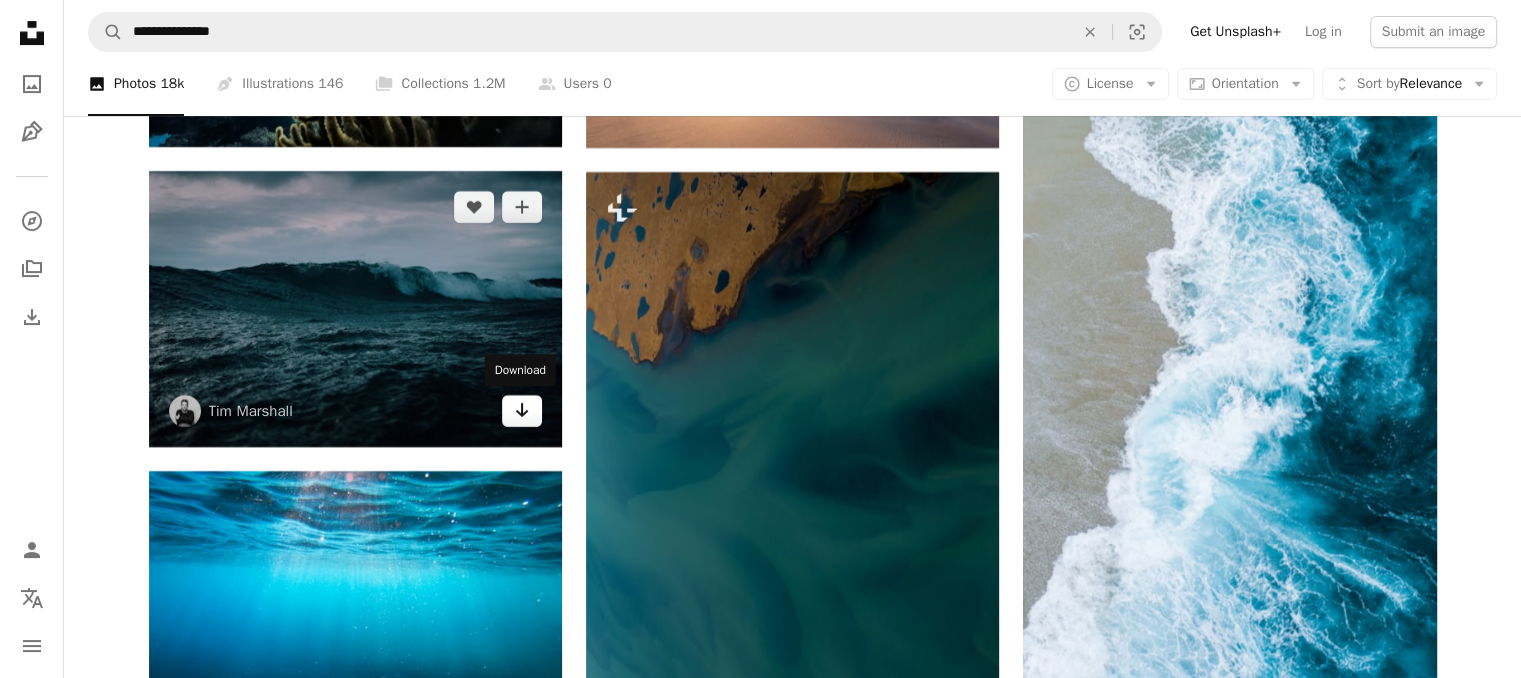 click on "Arrow pointing down" 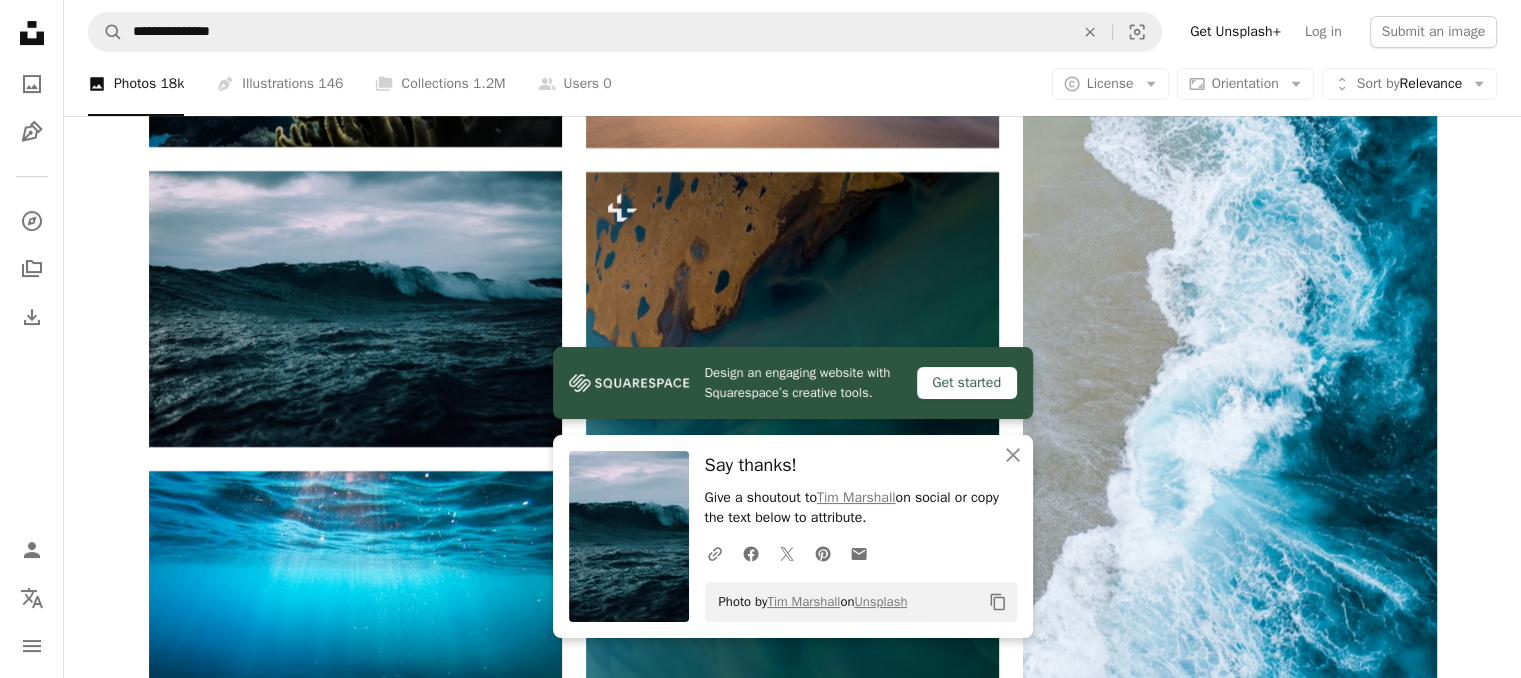 click on "[FIRST] [LAST]" at bounding box center (792, -1606) 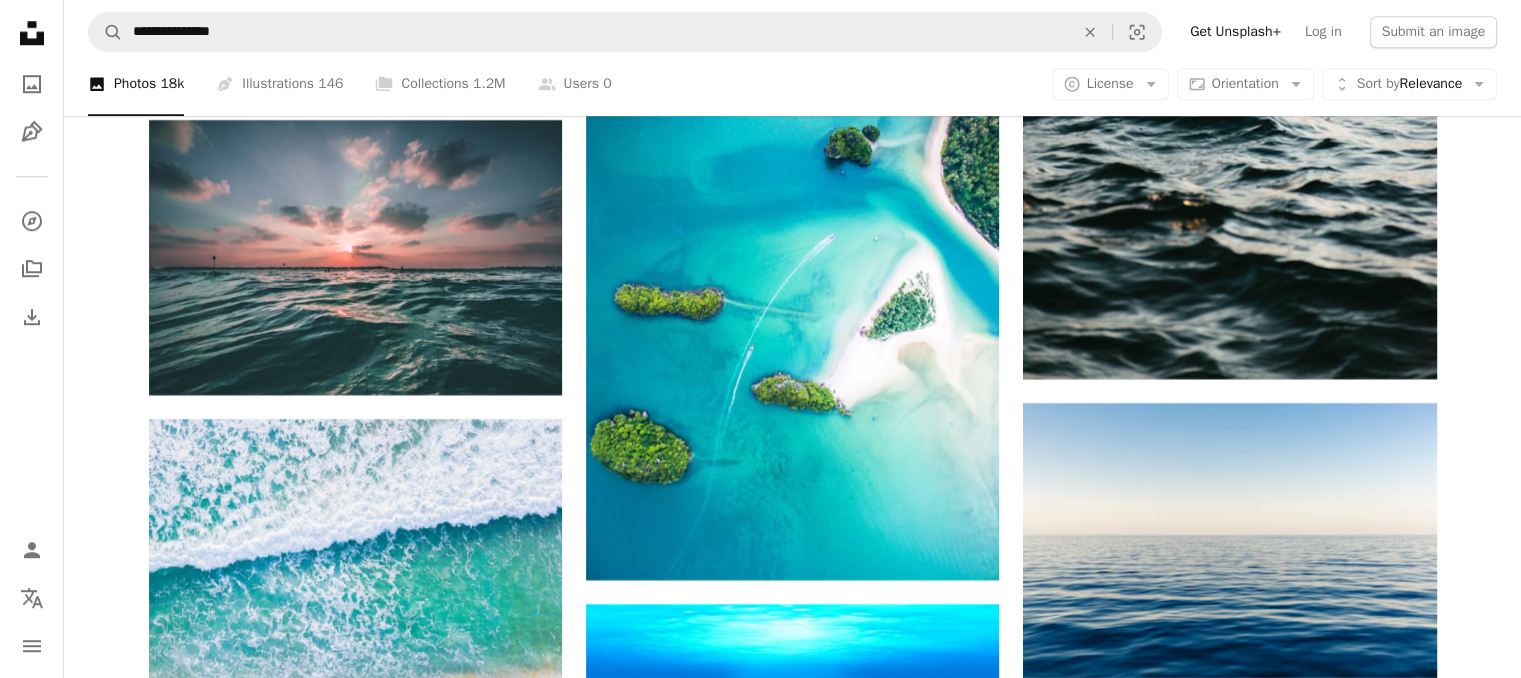 scroll, scrollTop: 9233, scrollLeft: 0, axis: vertical 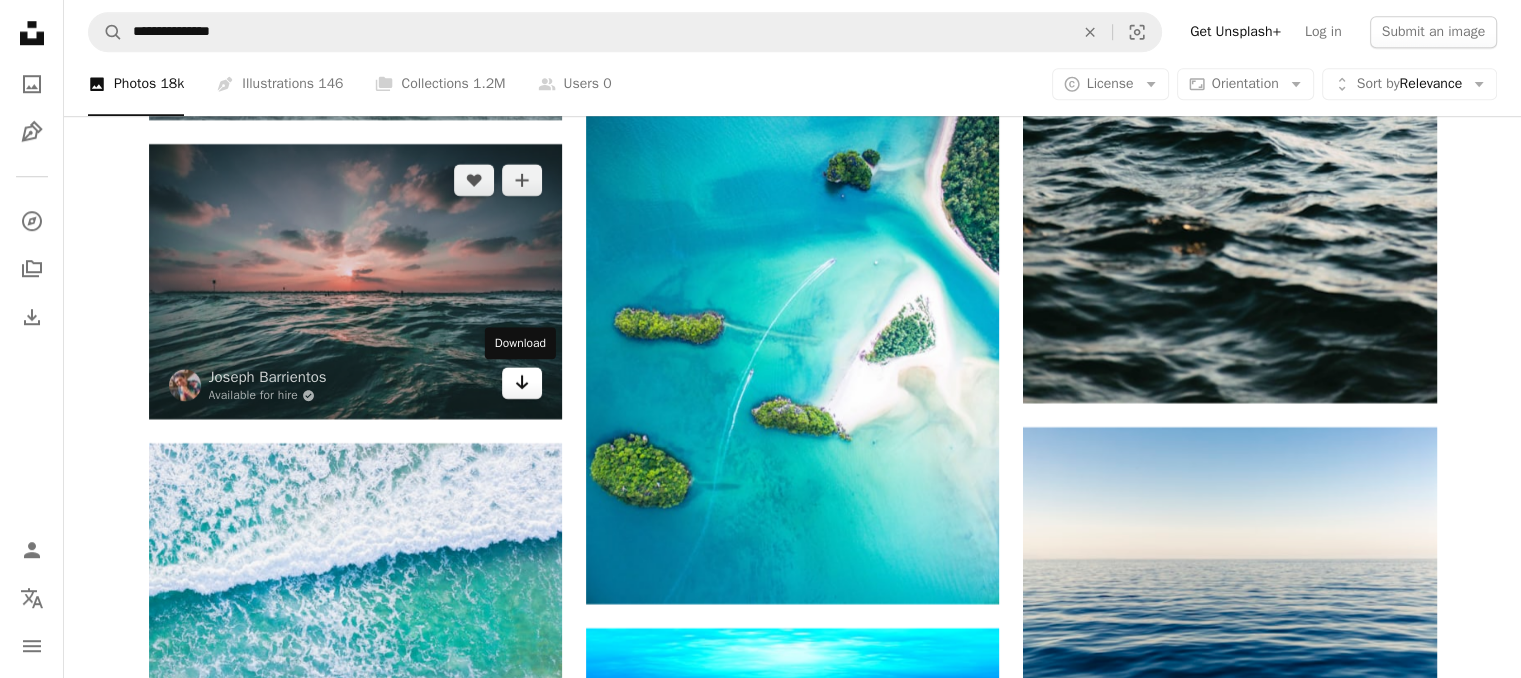 click on "Arrow pointing down" at bounding box center (522, 383) 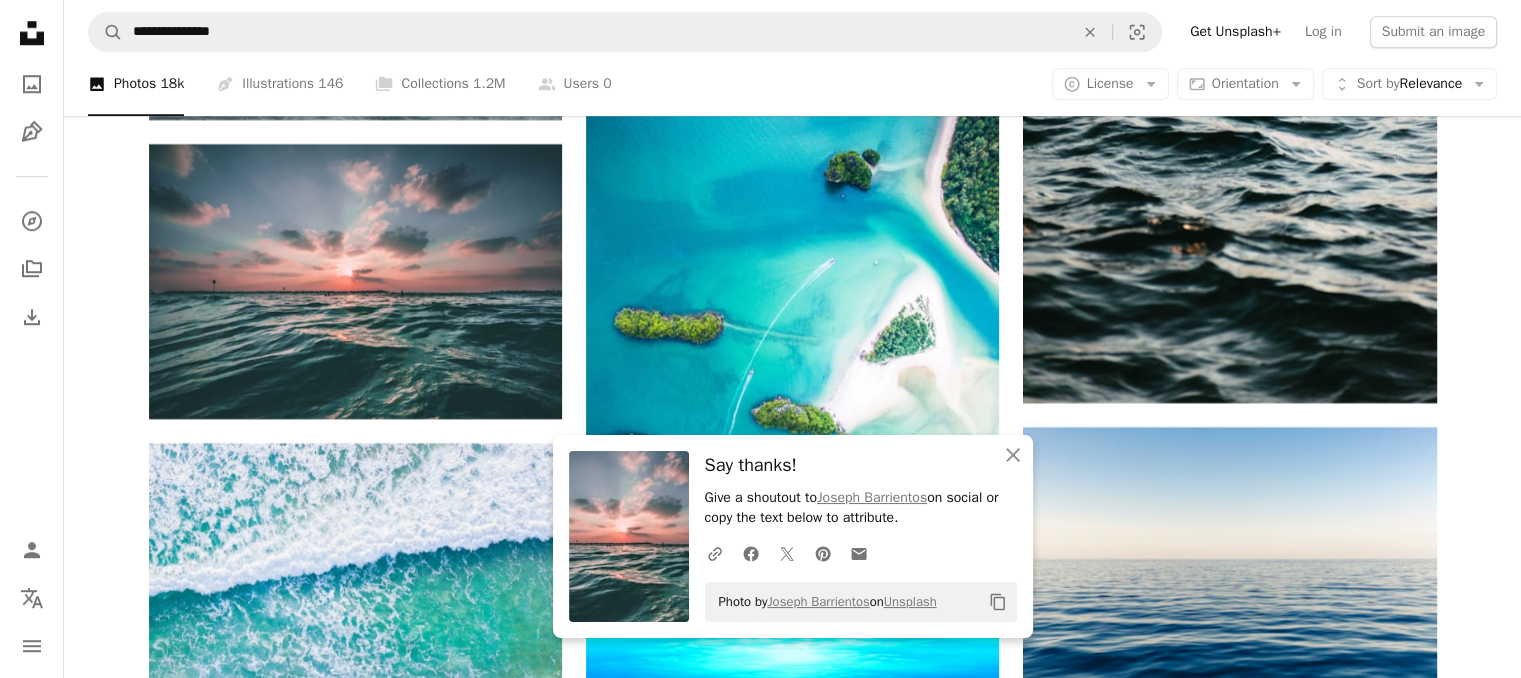 click on "[FIRST] [LAST]" at bounding box center [792, -2566] 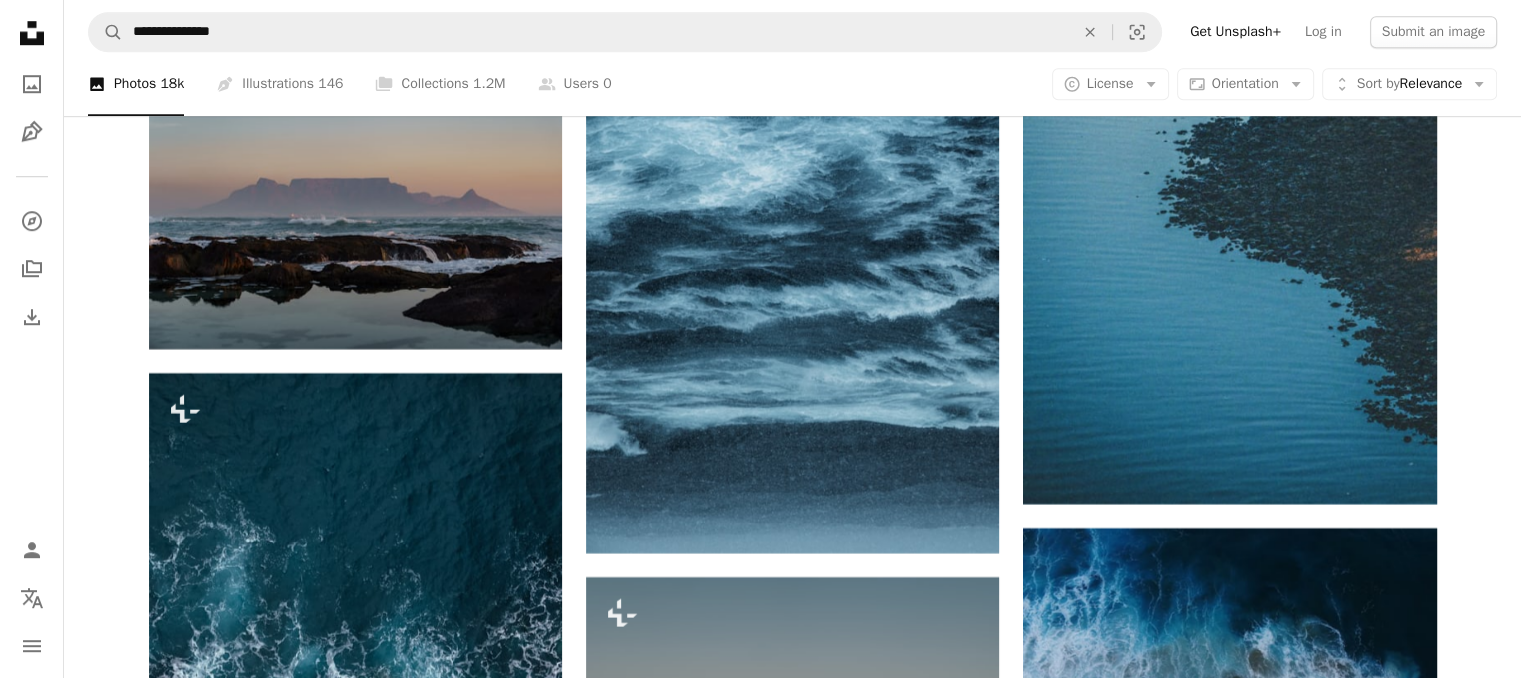 scroll, scrollTop: 24313, scrollLeft: 0, axis: vertical 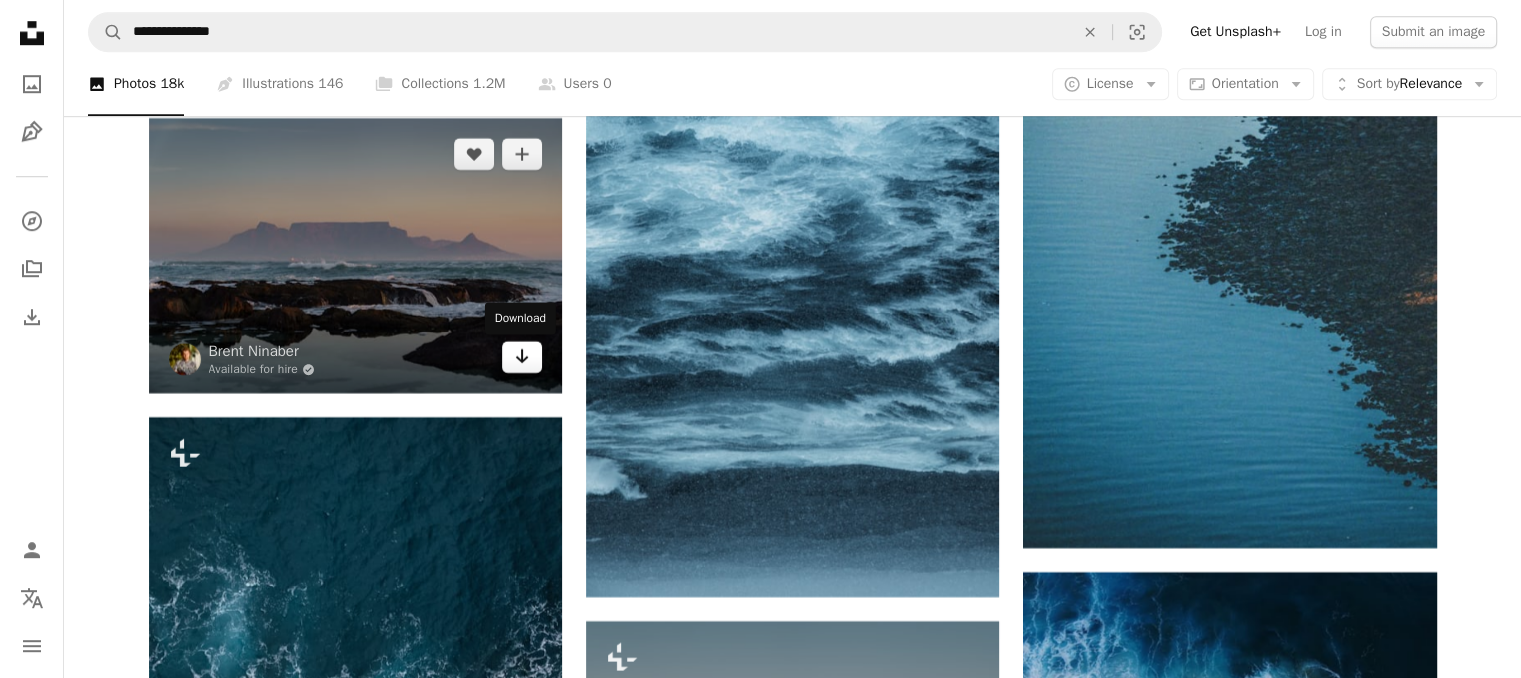 click on "Arrow pointing down" 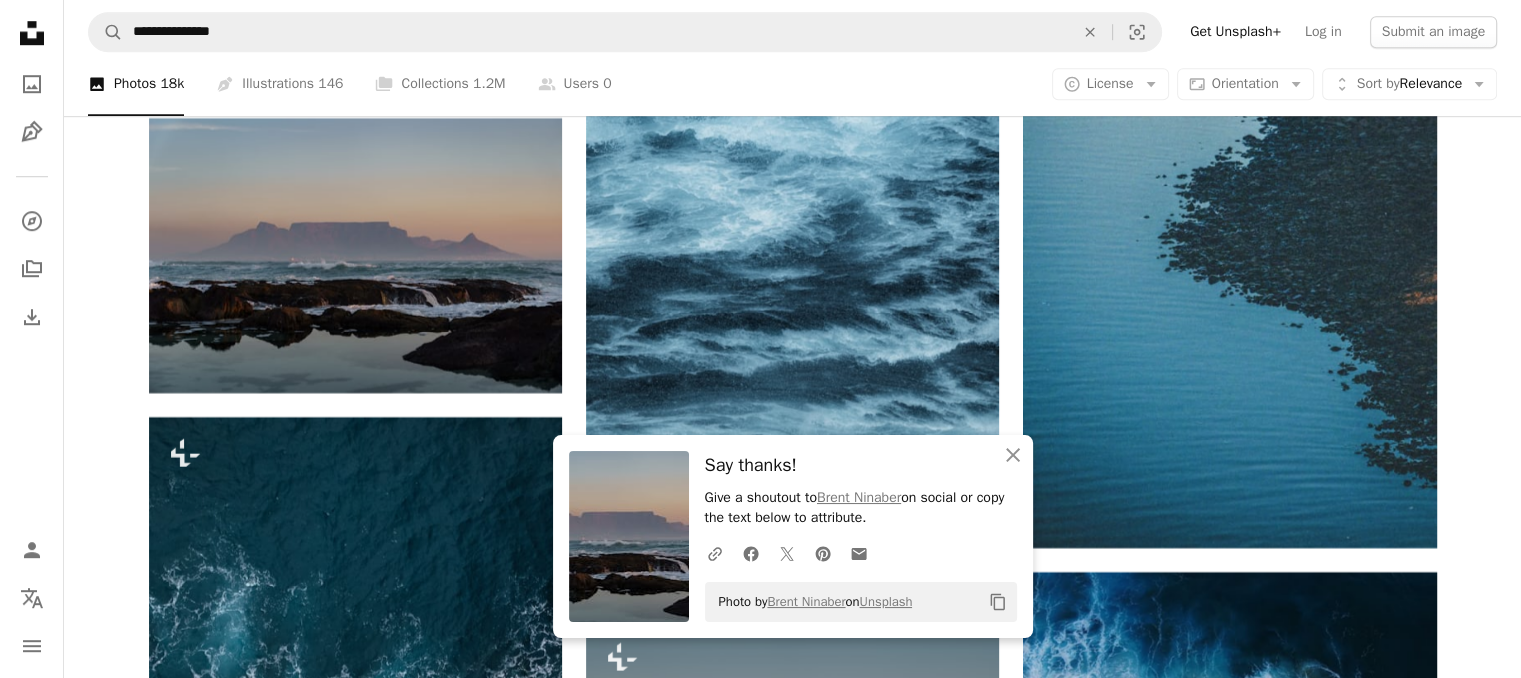 click on "[FIRST] [LAST]" at bounding box center [792, -9502] 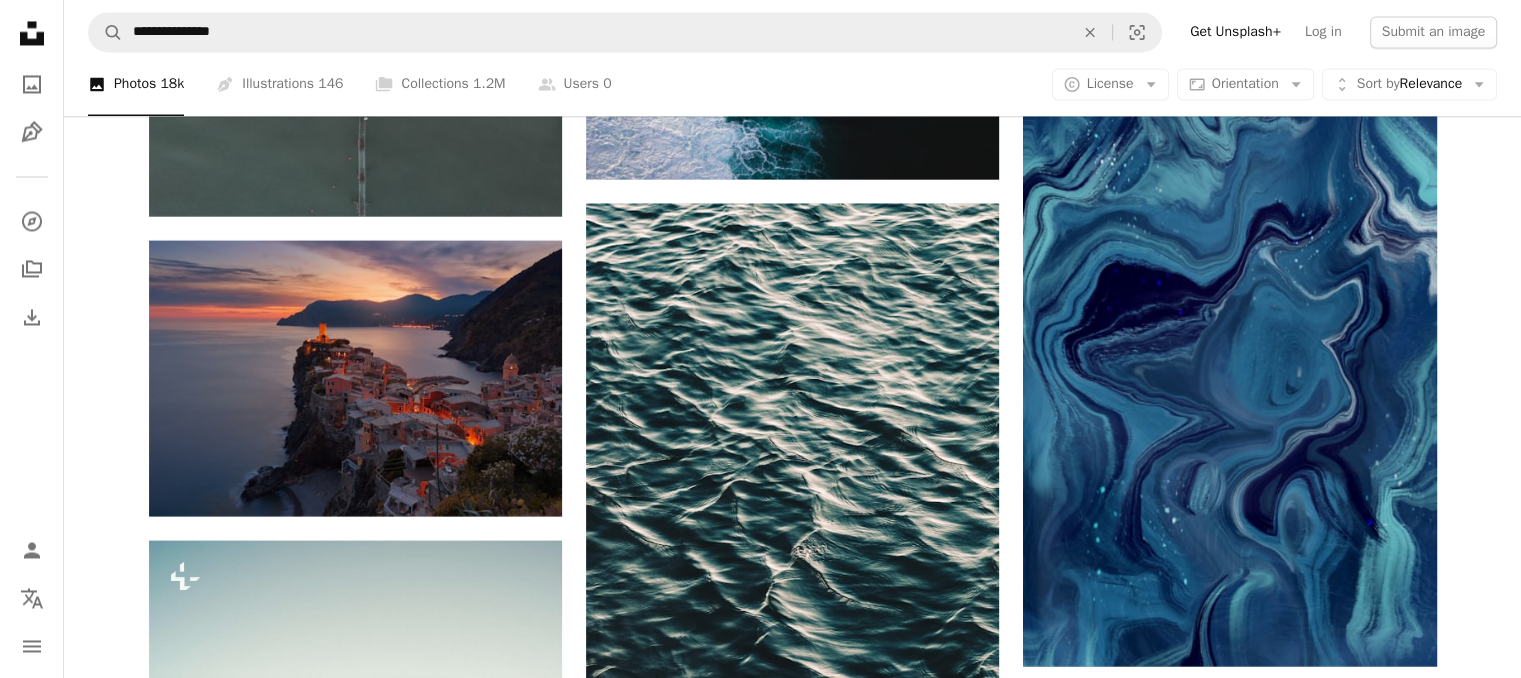 scroll, scrollTop: 26393, scrollLeft: 0, axis: vertical 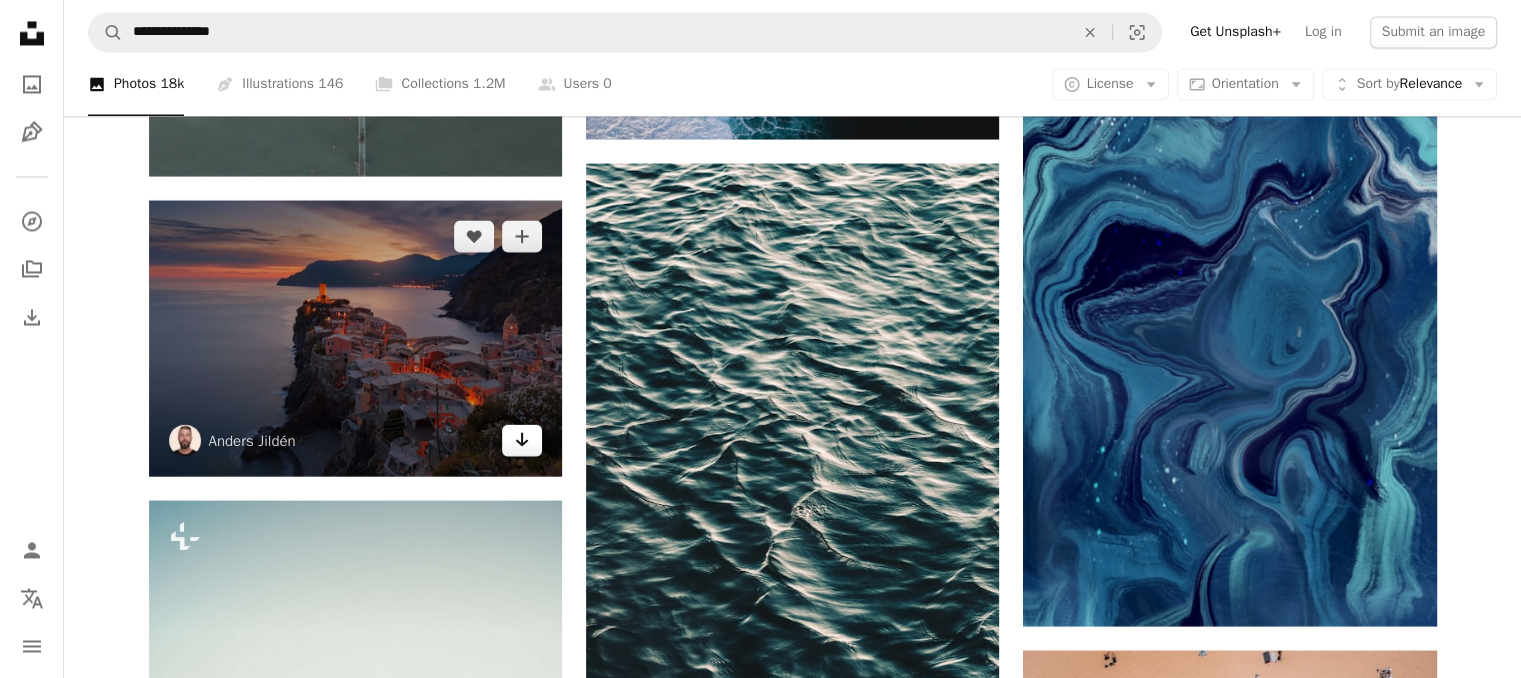 click on "Arrow pointing down" 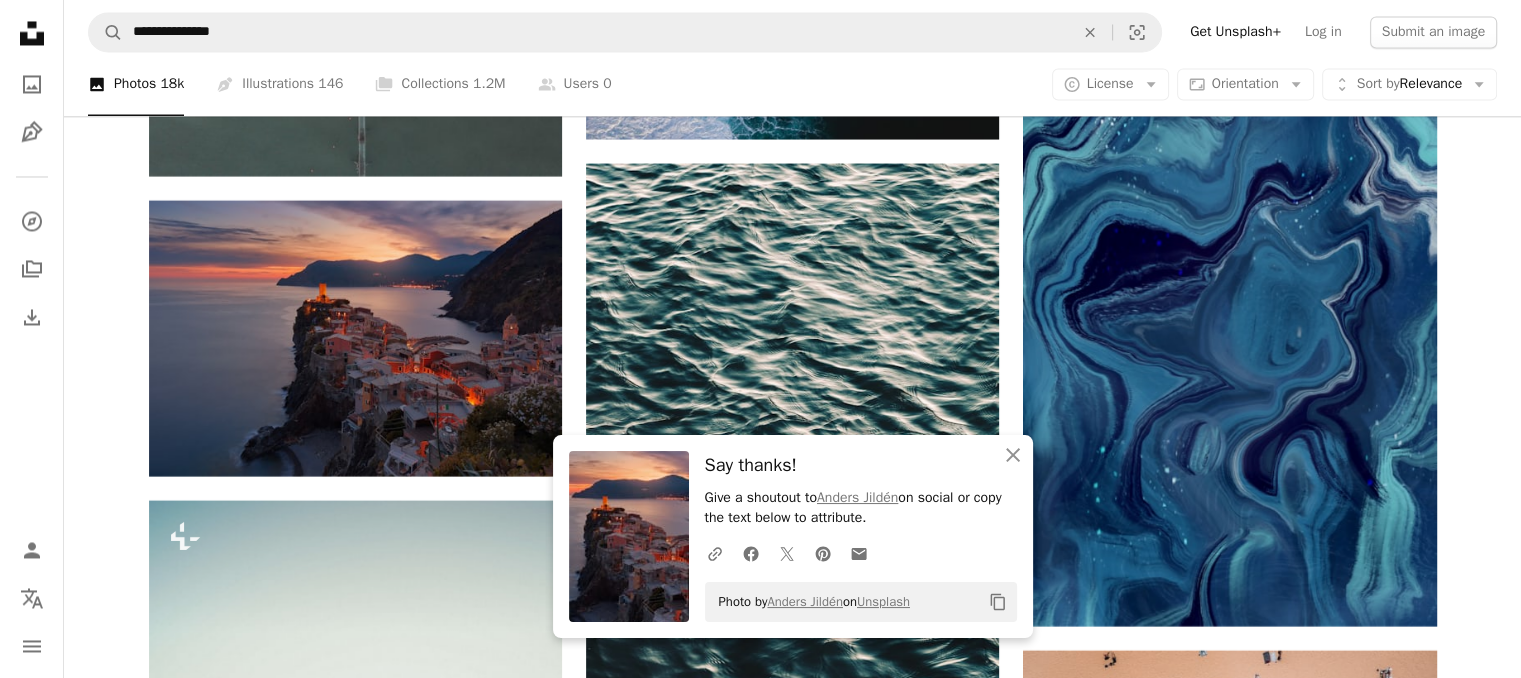 click on "[FIRST] [LAST]" at bounding box center [792, -11582] 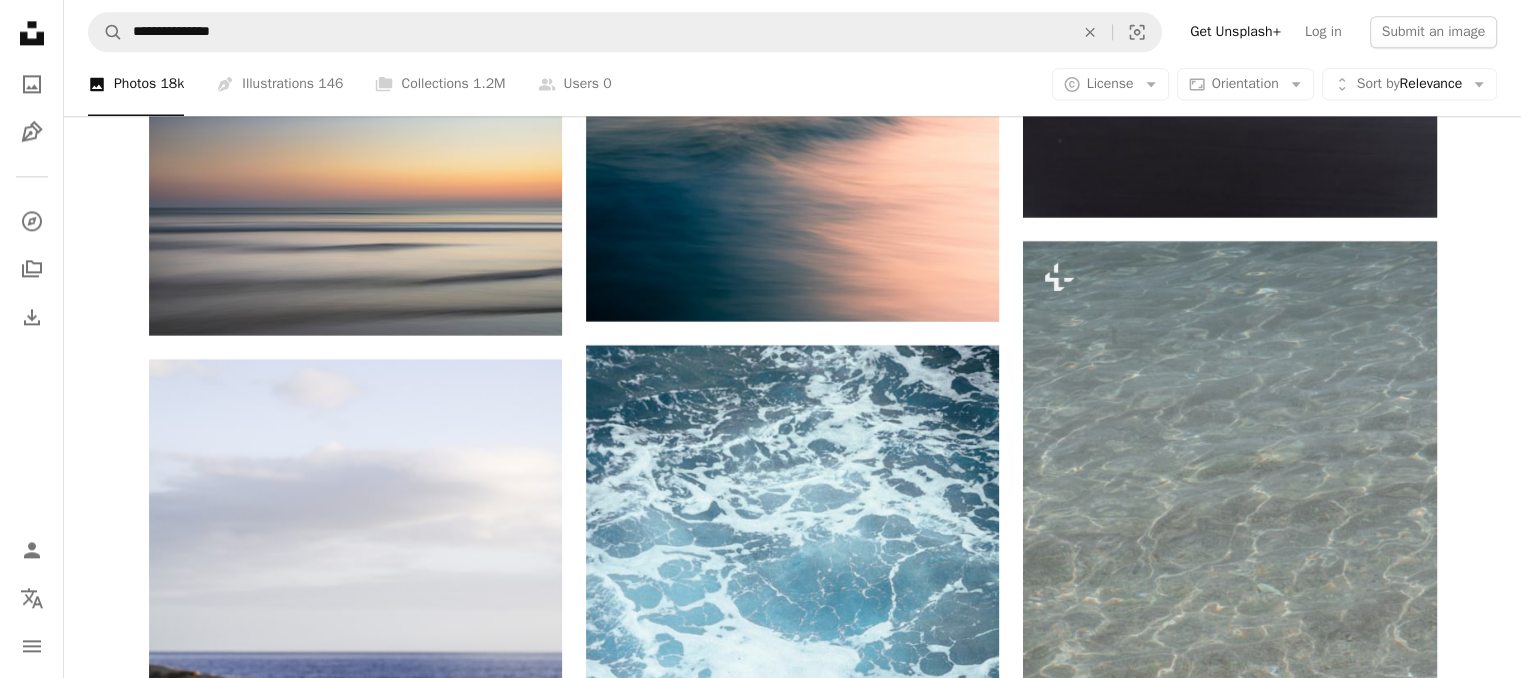 scroll, scrollTop: 48393, scrollLeft: 0, axis: vertical 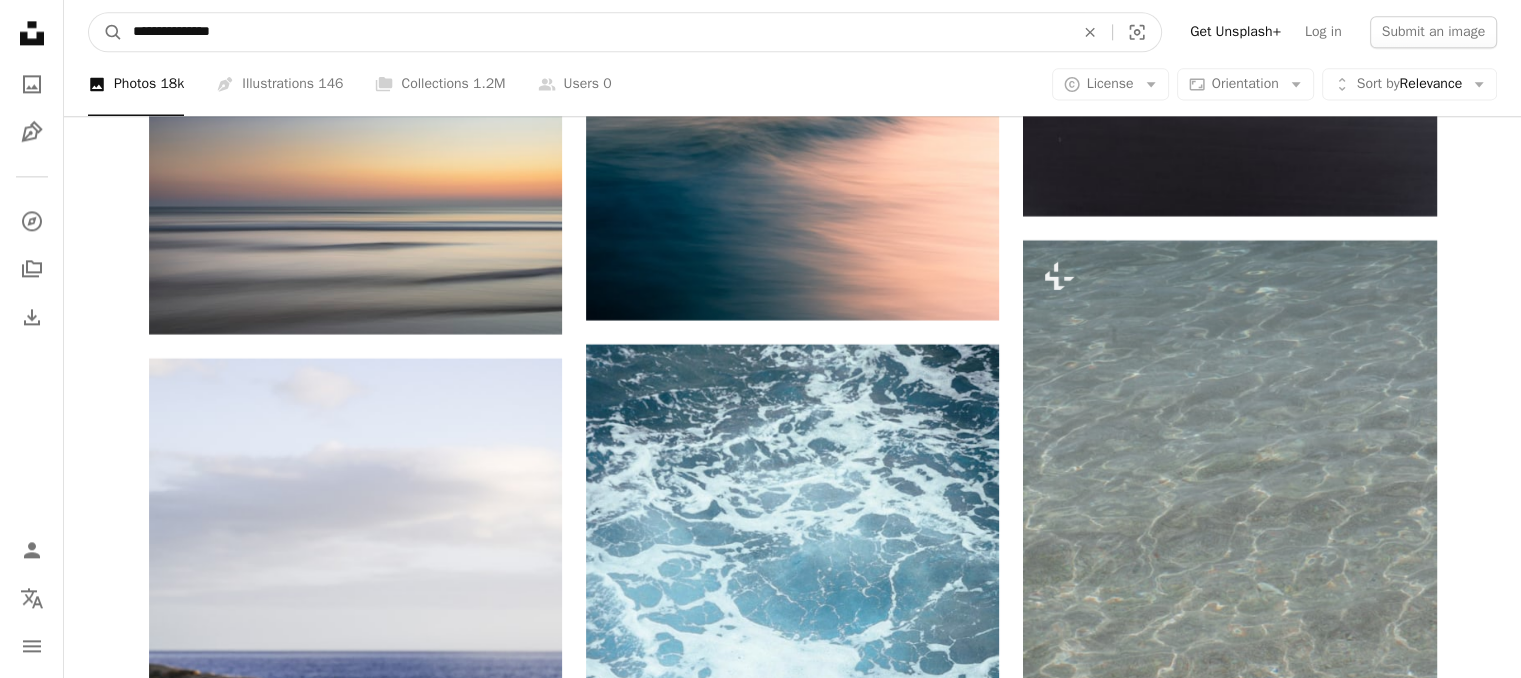 click on "**********" at bounding box center [595, 32] 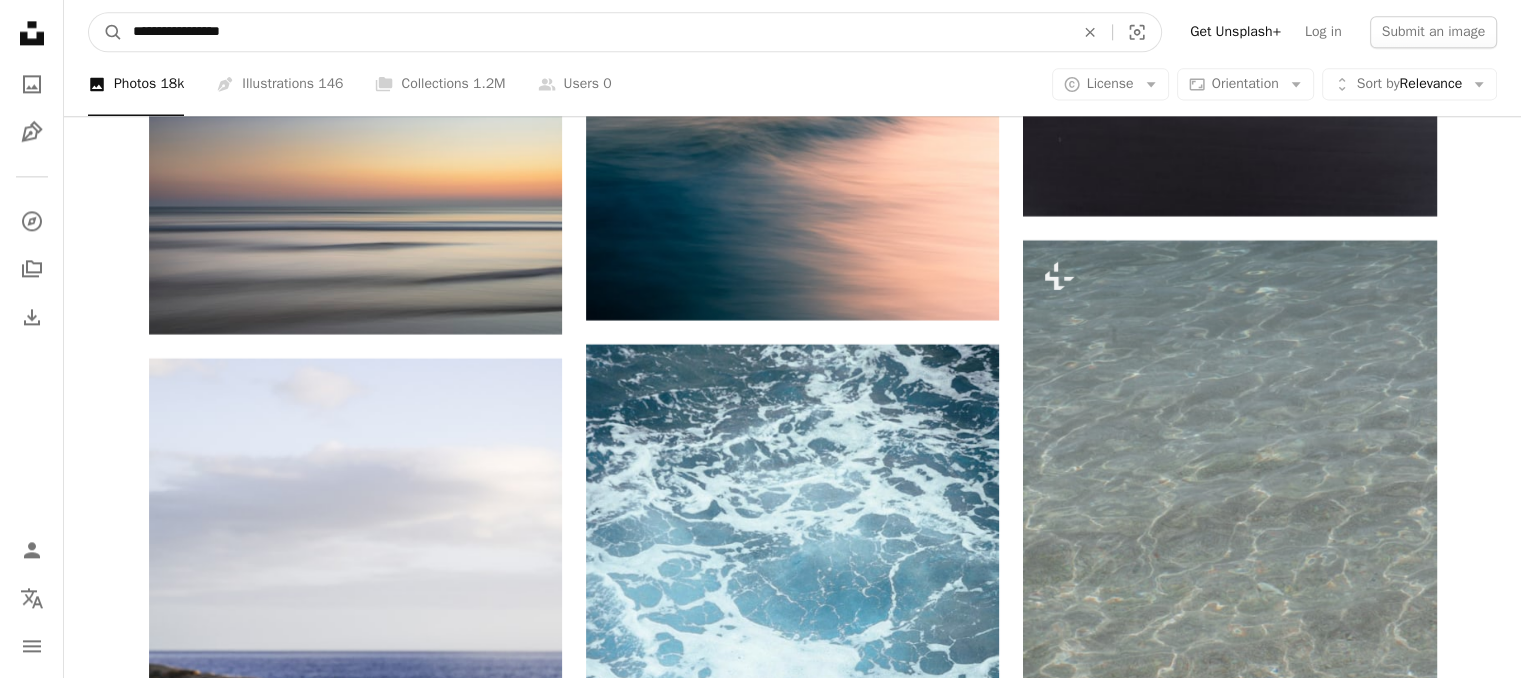 type on "**********" 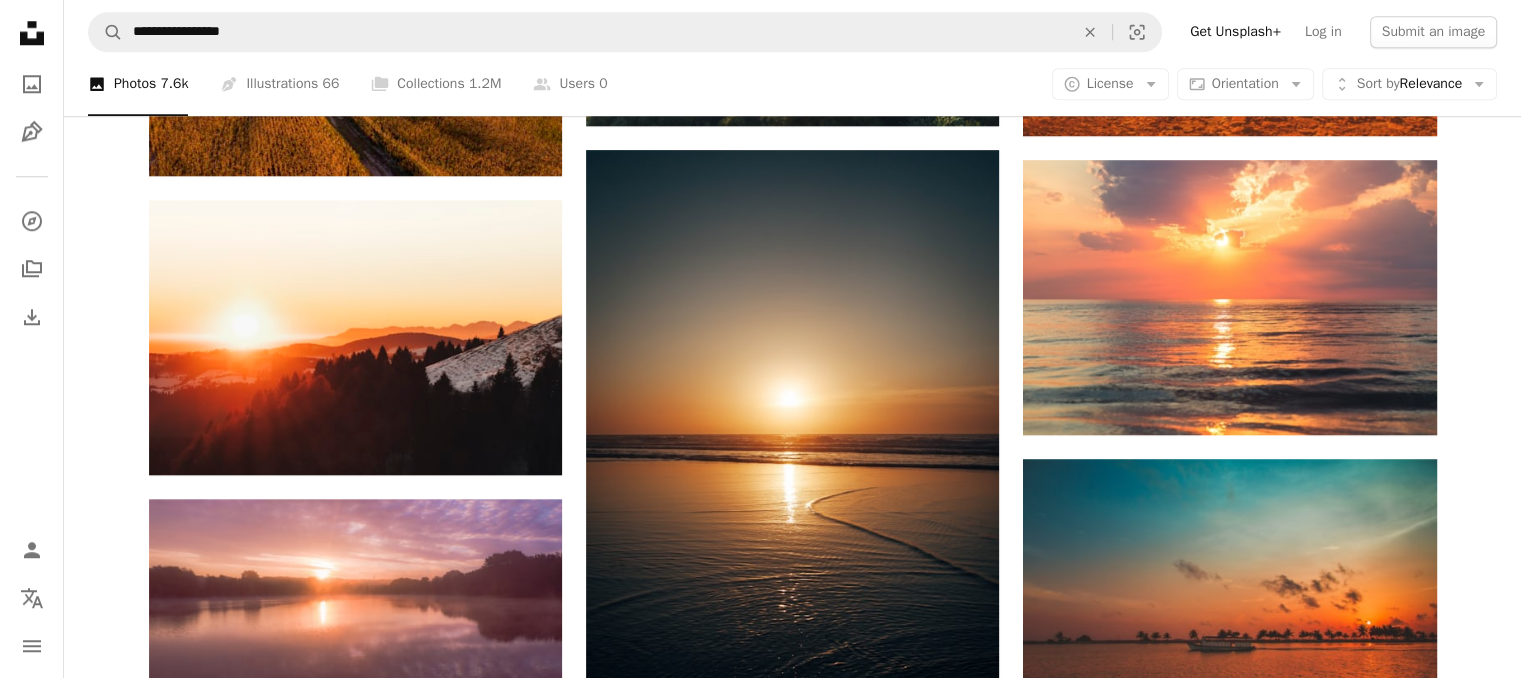 scroll, scrollTop: 1880, scrollLeft: 0, axis: vertical 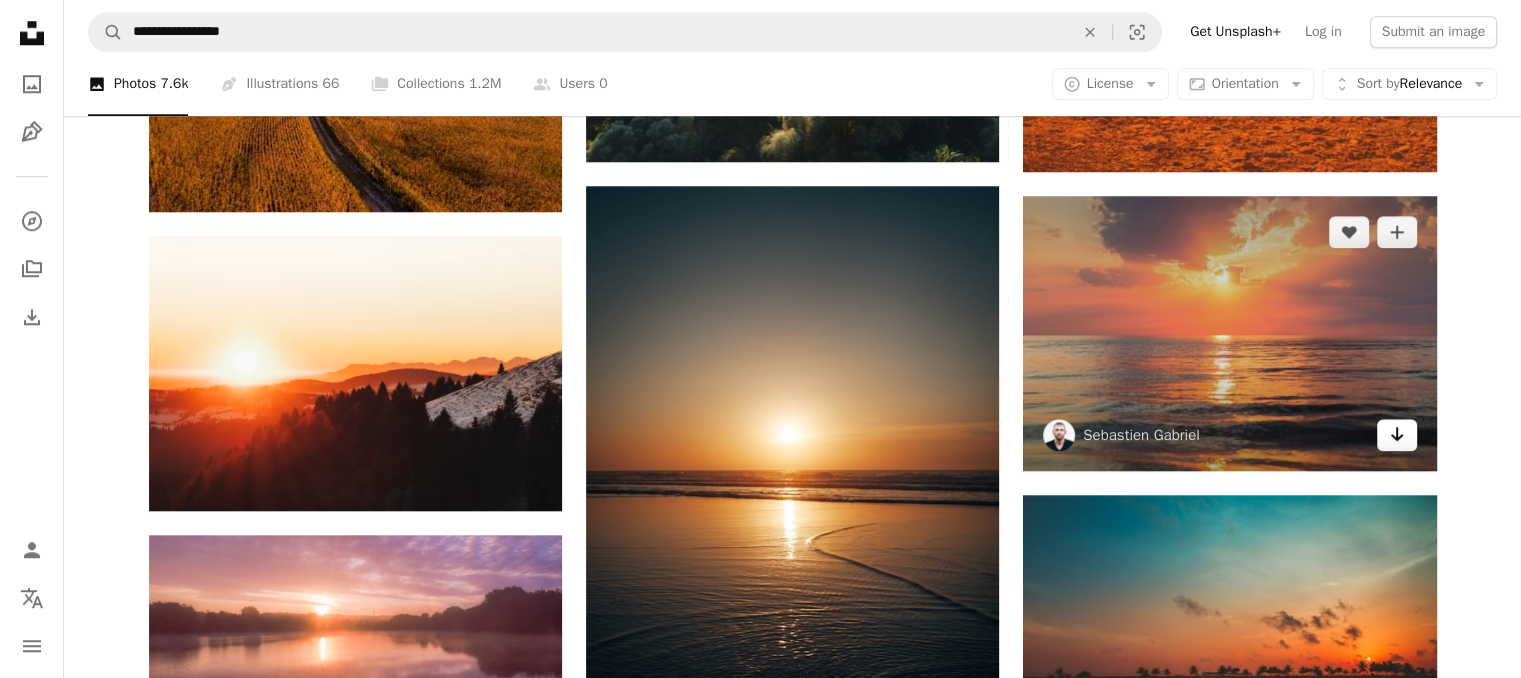 click on "Arrow pointing down" at bounding box center (1397, 435) 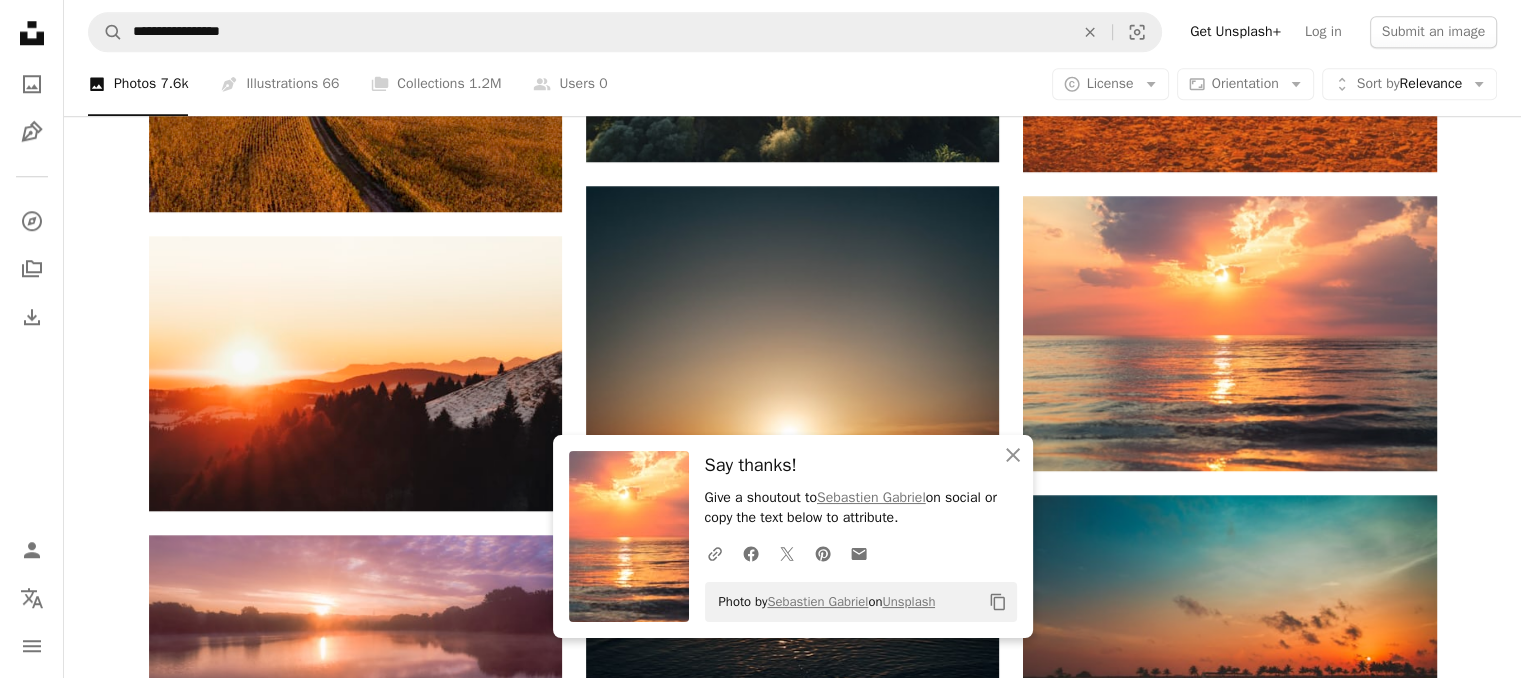 click on "[FIRST] [LAST]" at bounding box center [792, 19] 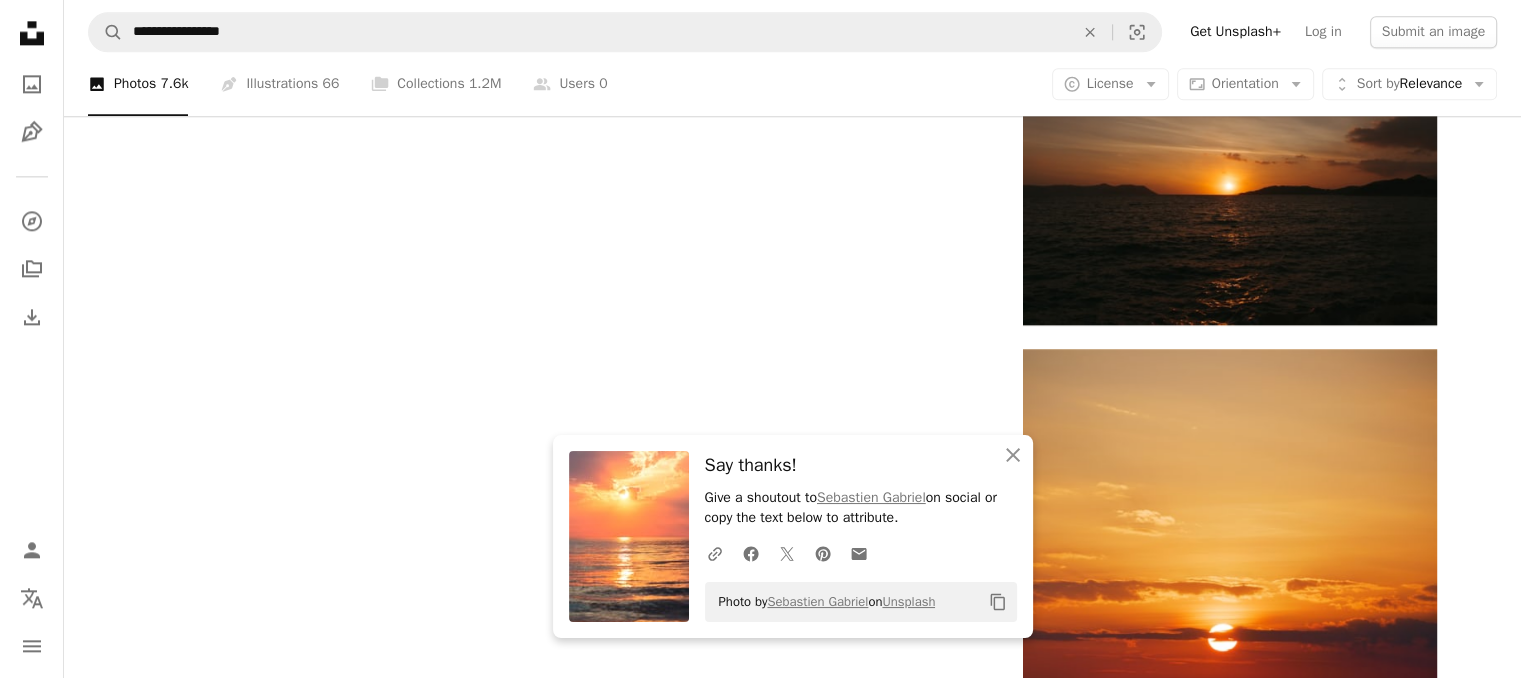 scroll, scrollTop: 2720, scrollLeft: 0, axis: vertical 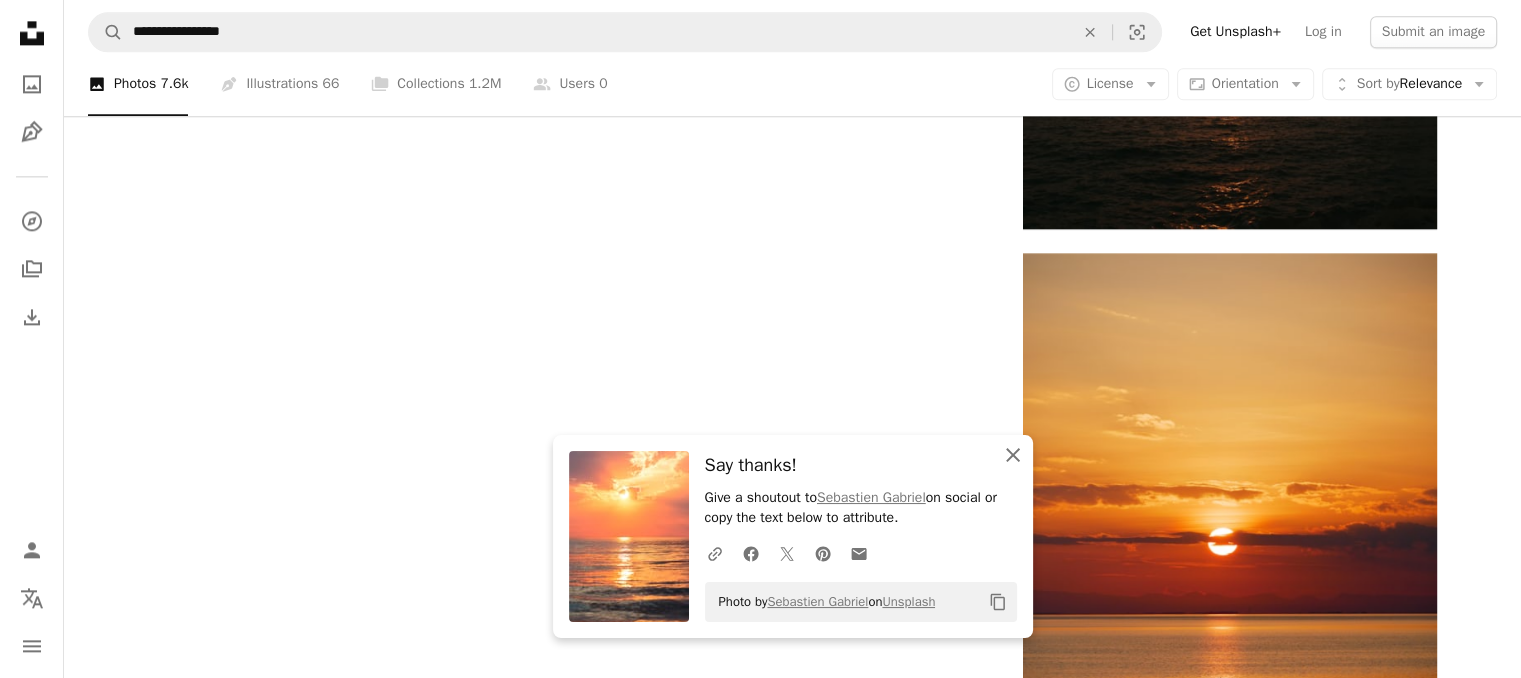 click on "An X shape" 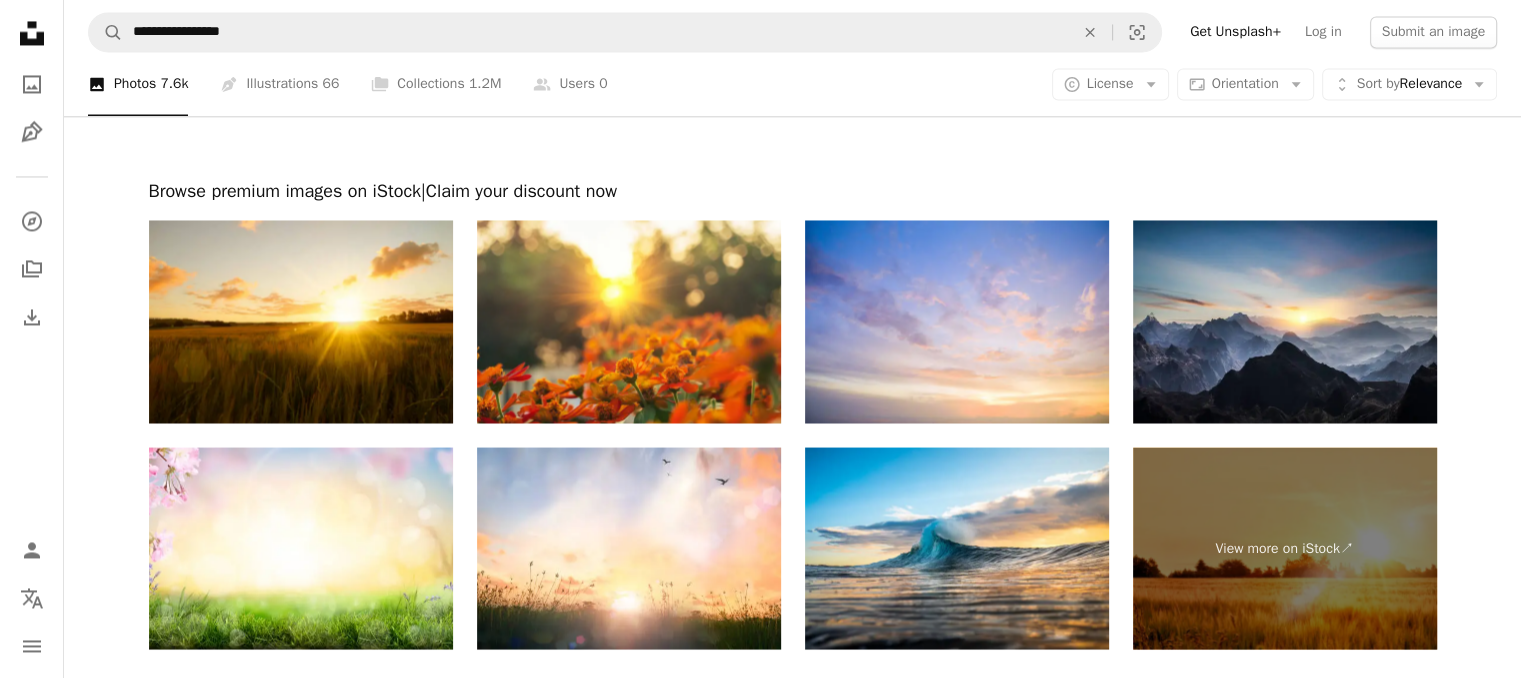 scroll, scrollTop: 3440, scrollLeft: 0, axis: vertical 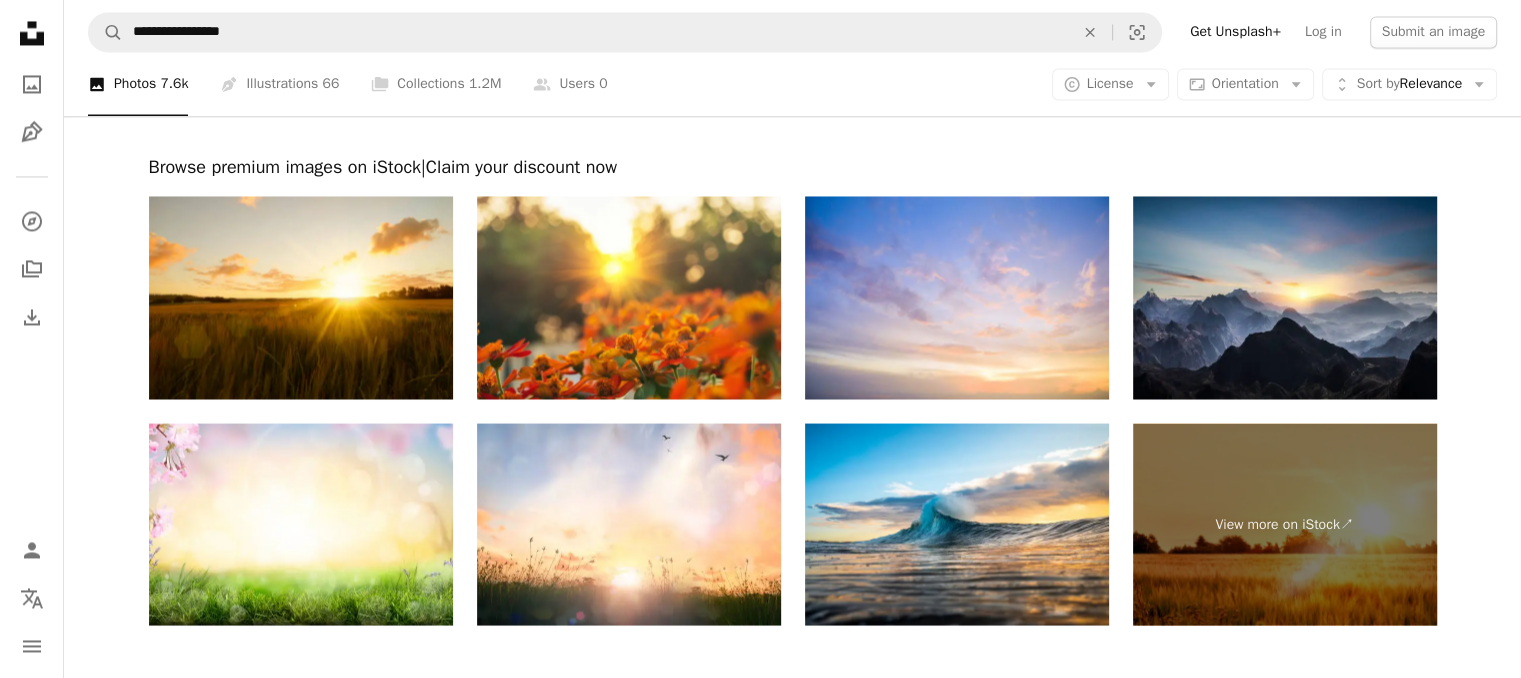 click on "[FIRST] [LAST]" at bounding box center [792, -1083] 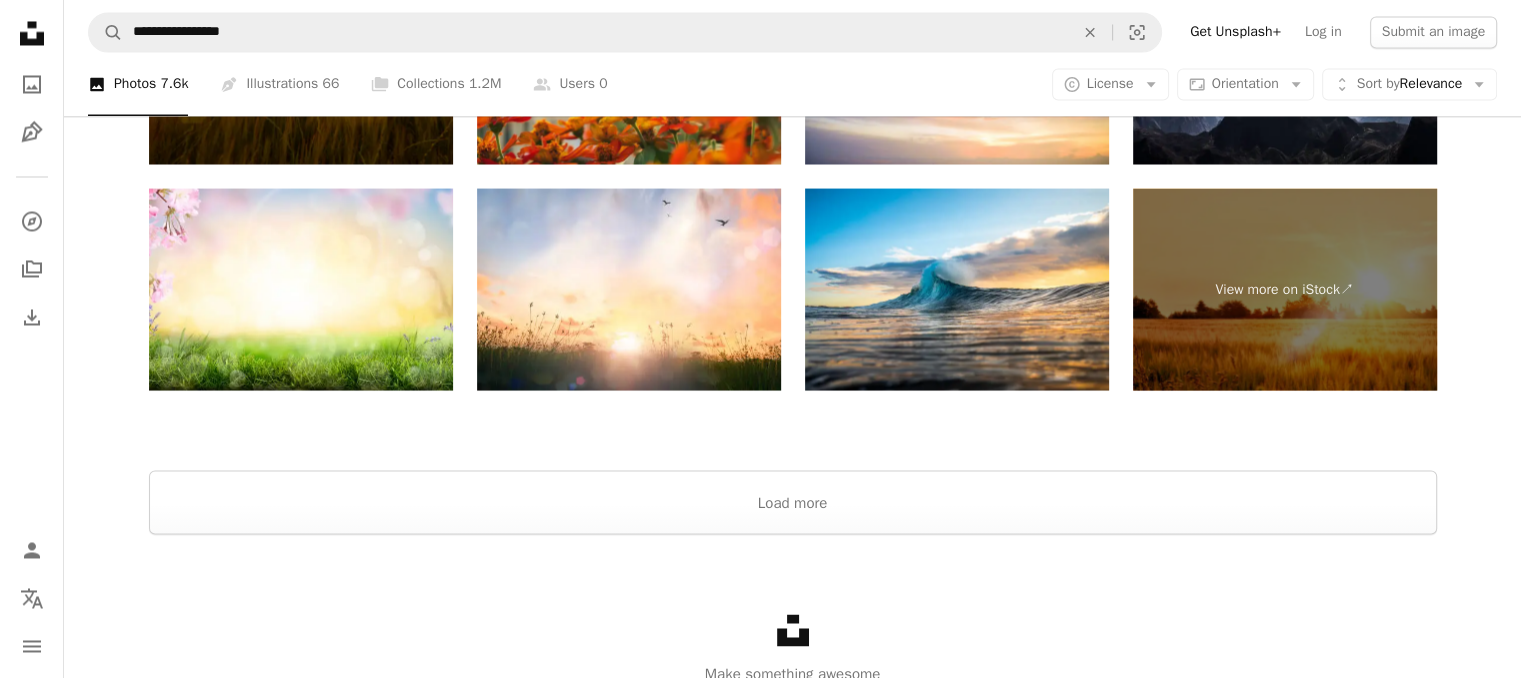 scroll, scrollTop: 3763, scrollLeft: 0, axis: vertical 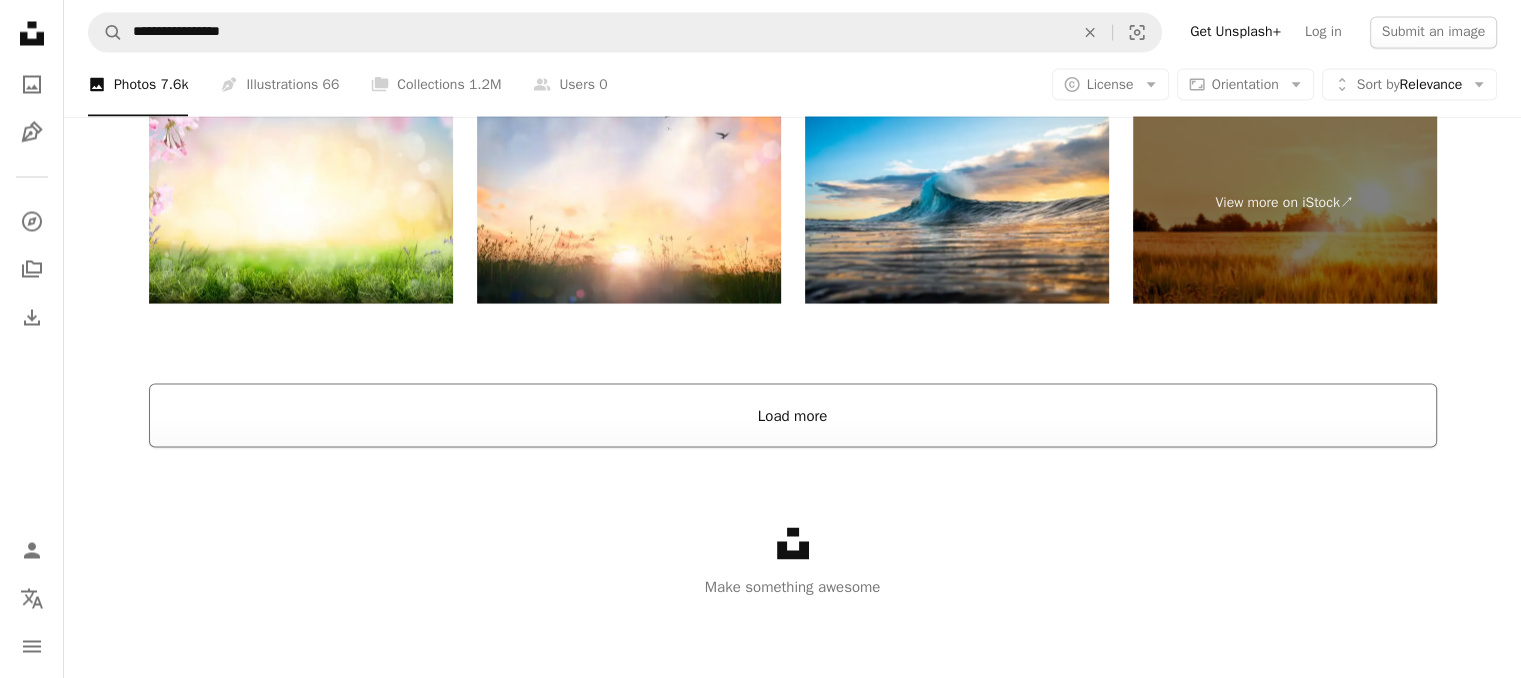 click on "Load more" at bounding box center (793, 415) 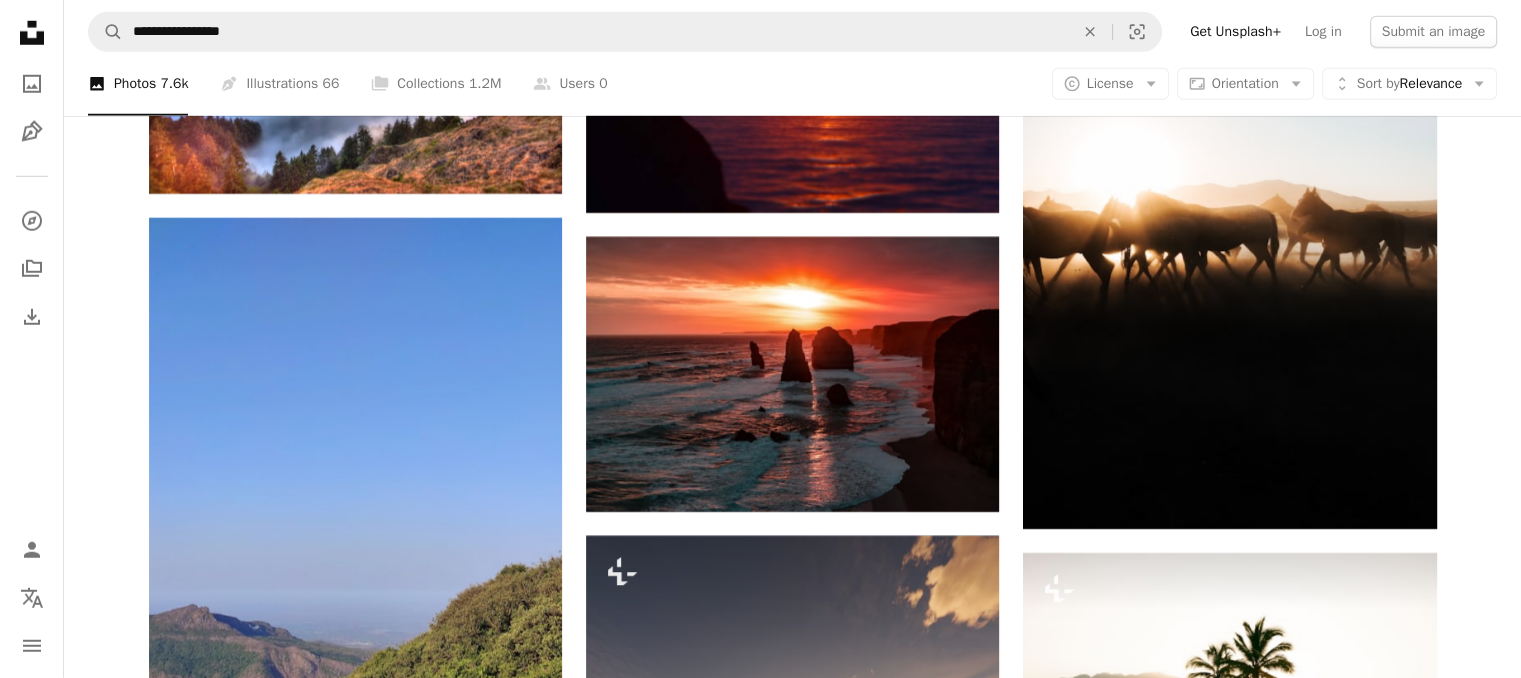 scroll, scrollTop: 5883, scrollLeft: 0, axis: vertical 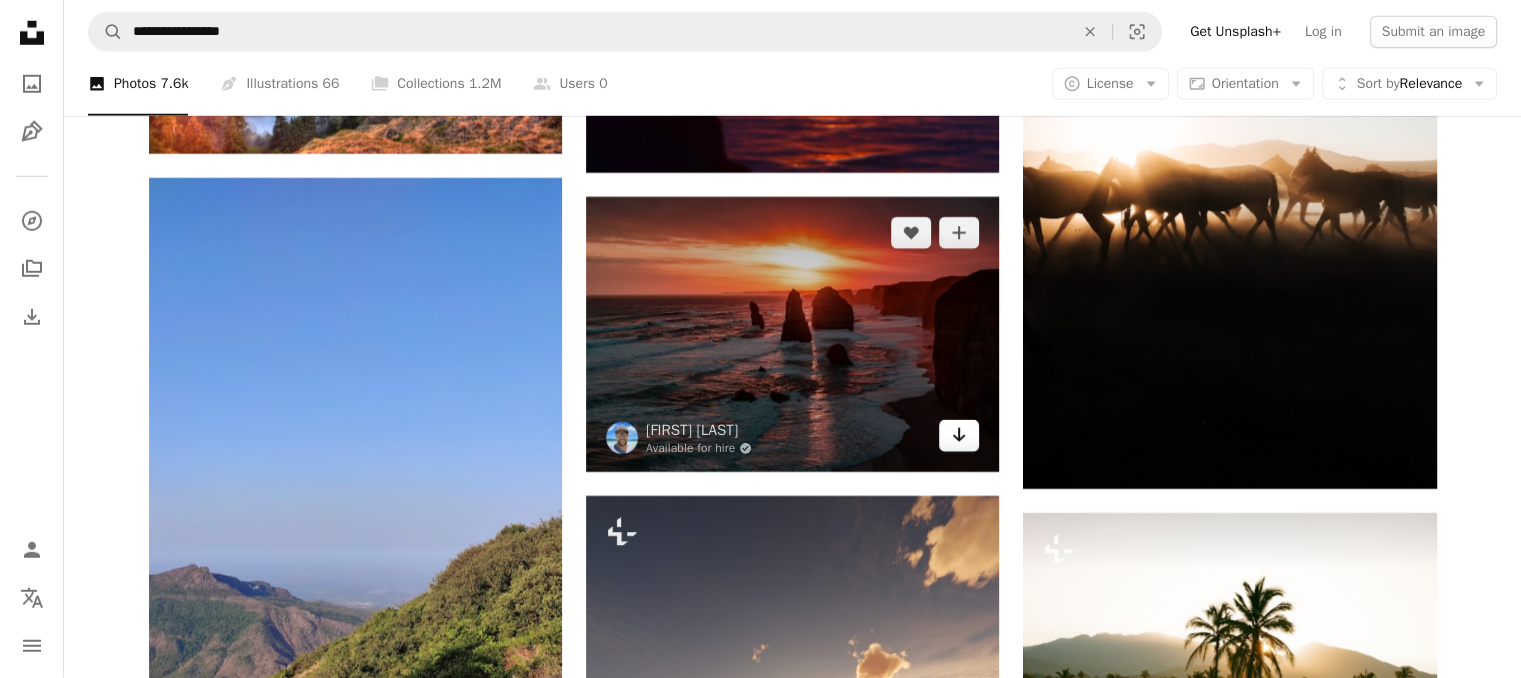 click on "Arrow pointing down" at bounding box center [959, 436] 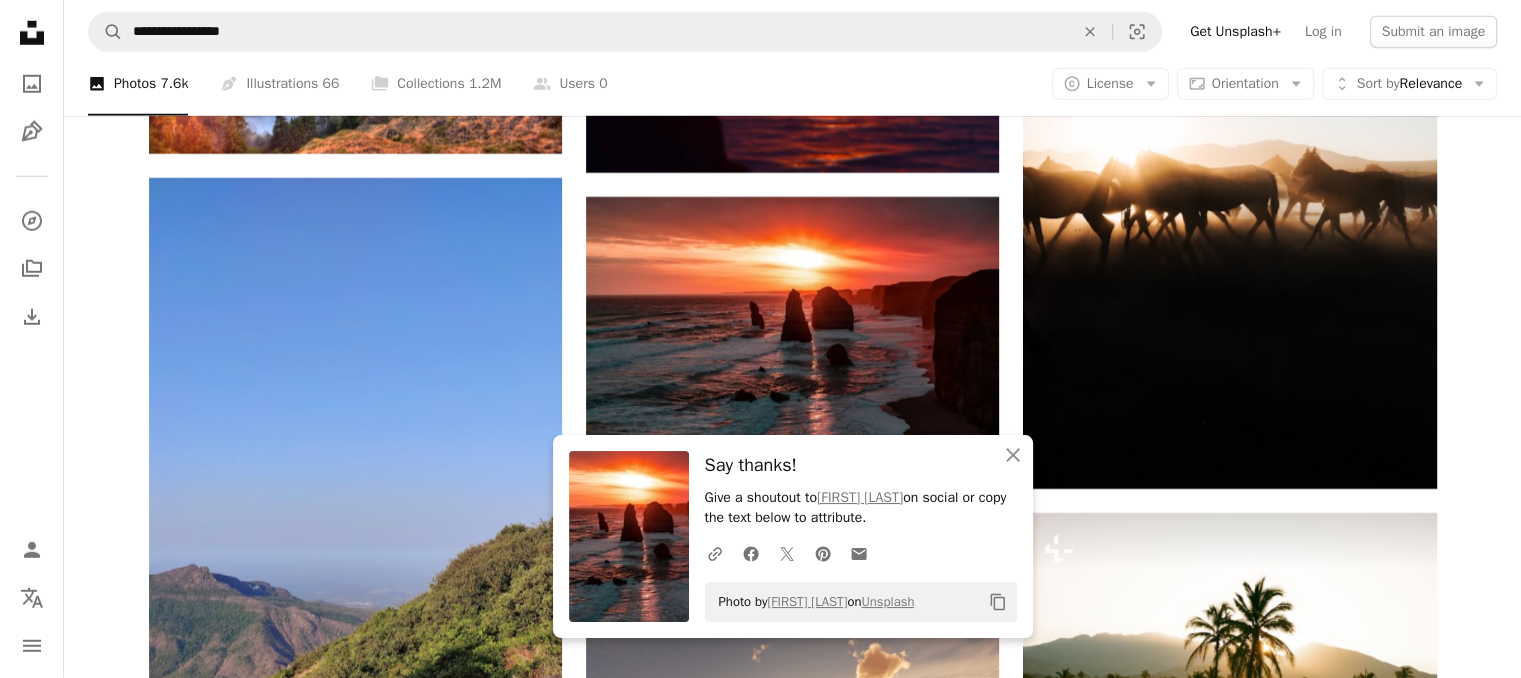click on "[FIRST] [LAST]" at bounding box center (792, -1080) 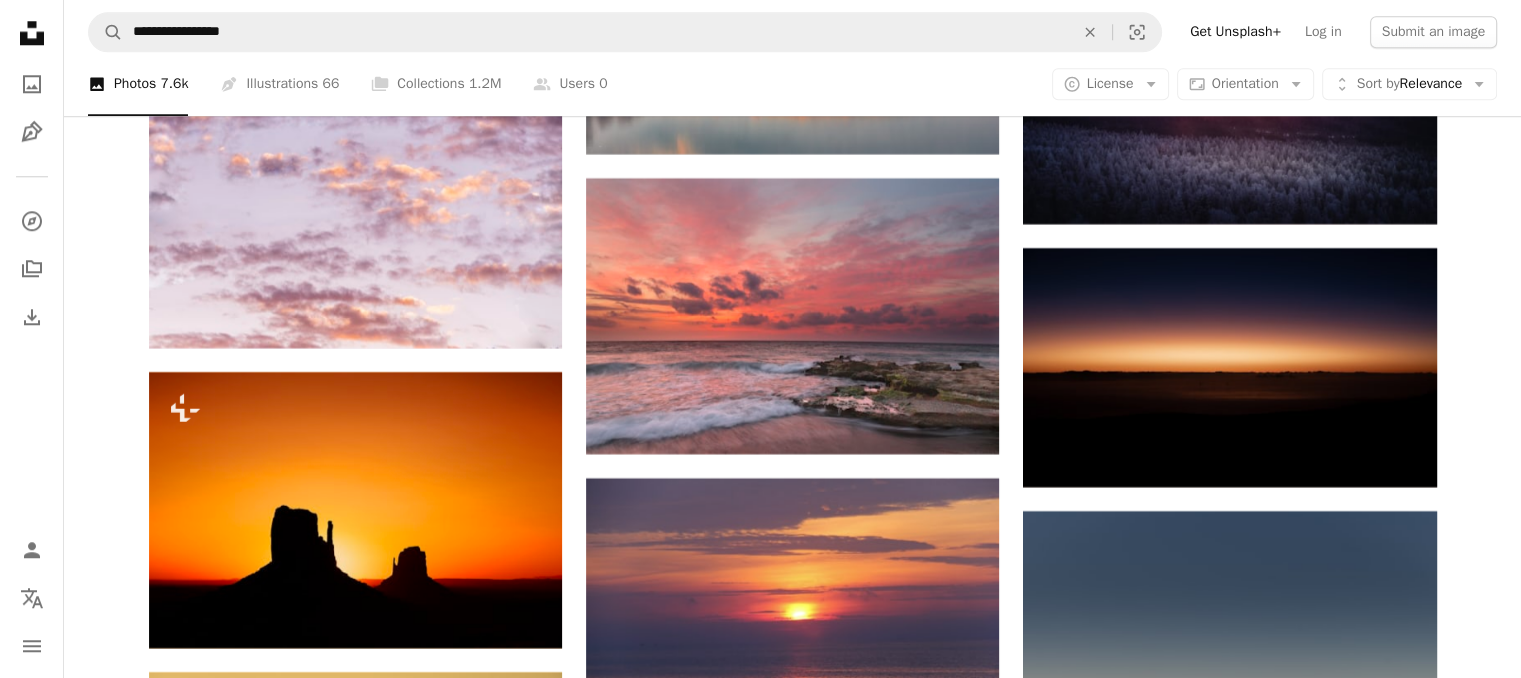 scroll, scrollTop: 17243, scrollLeft: 0, axis: vertical 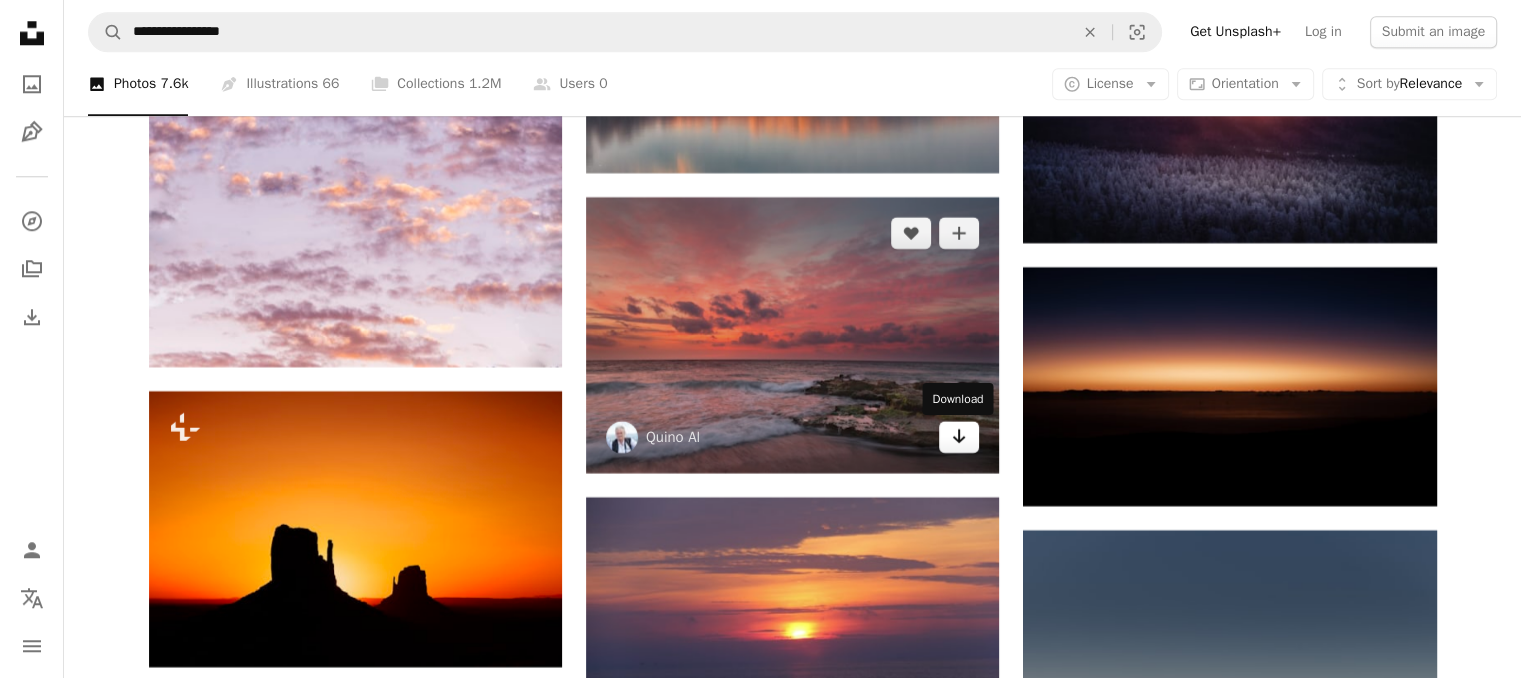 click on "Arrow pointing down" 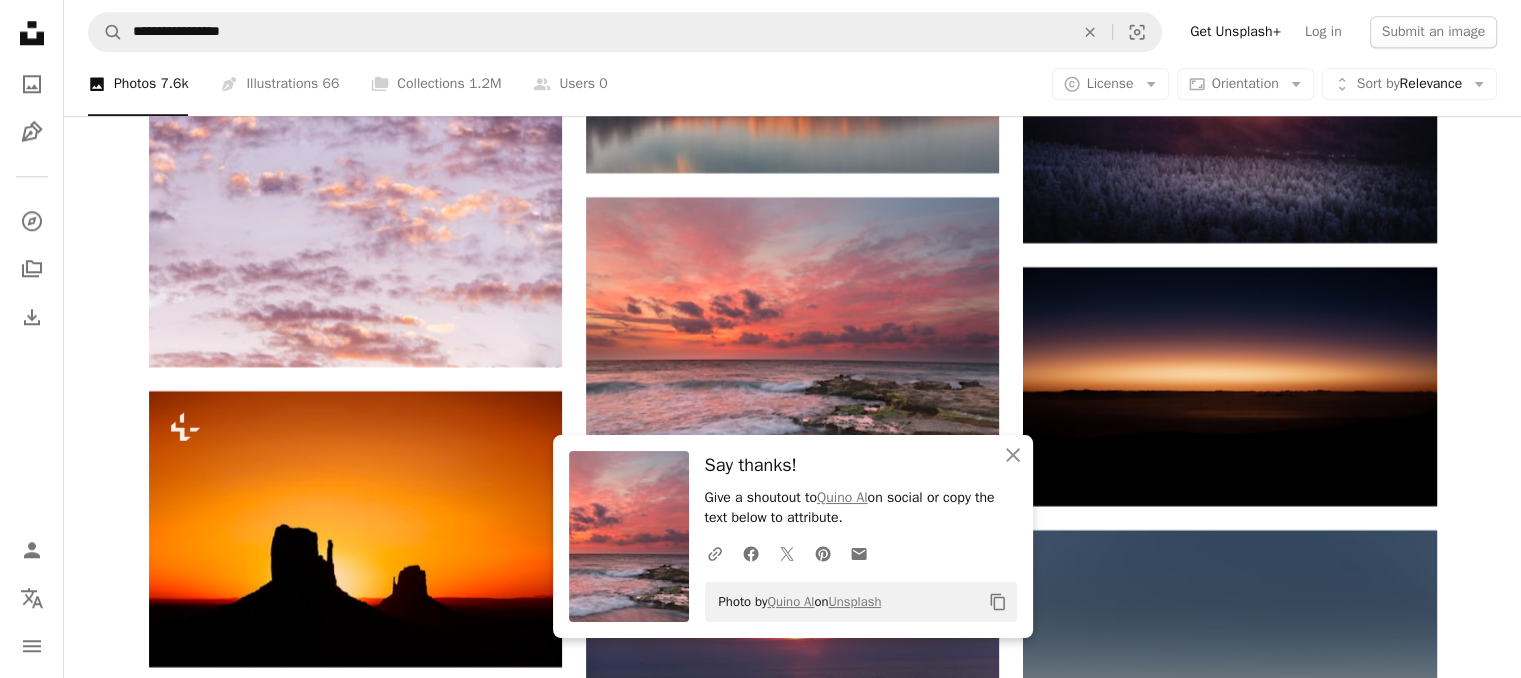 click on "[FIRST] [LAST]" at bounding box center (792, -6029) 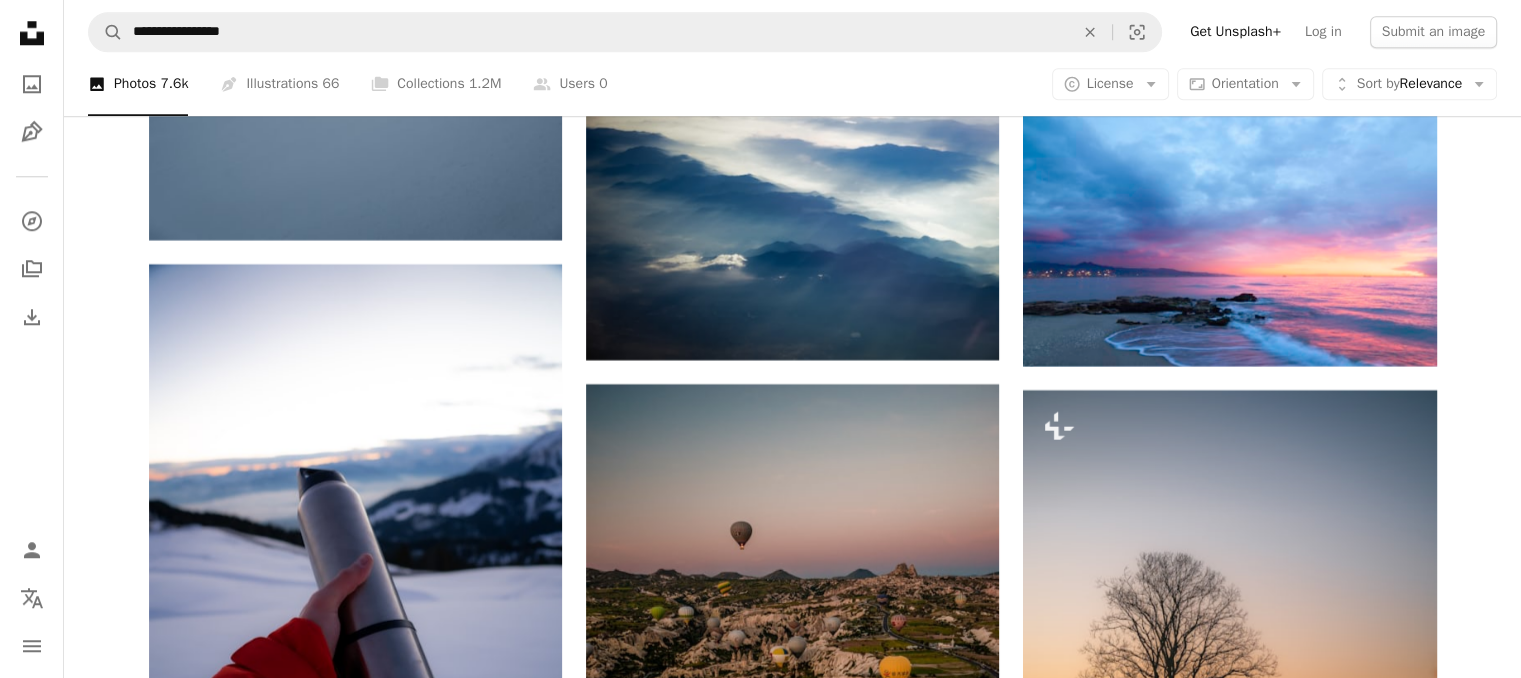 scroll, scrollTop: 24603, scrollLeft: 0, axis: vertical 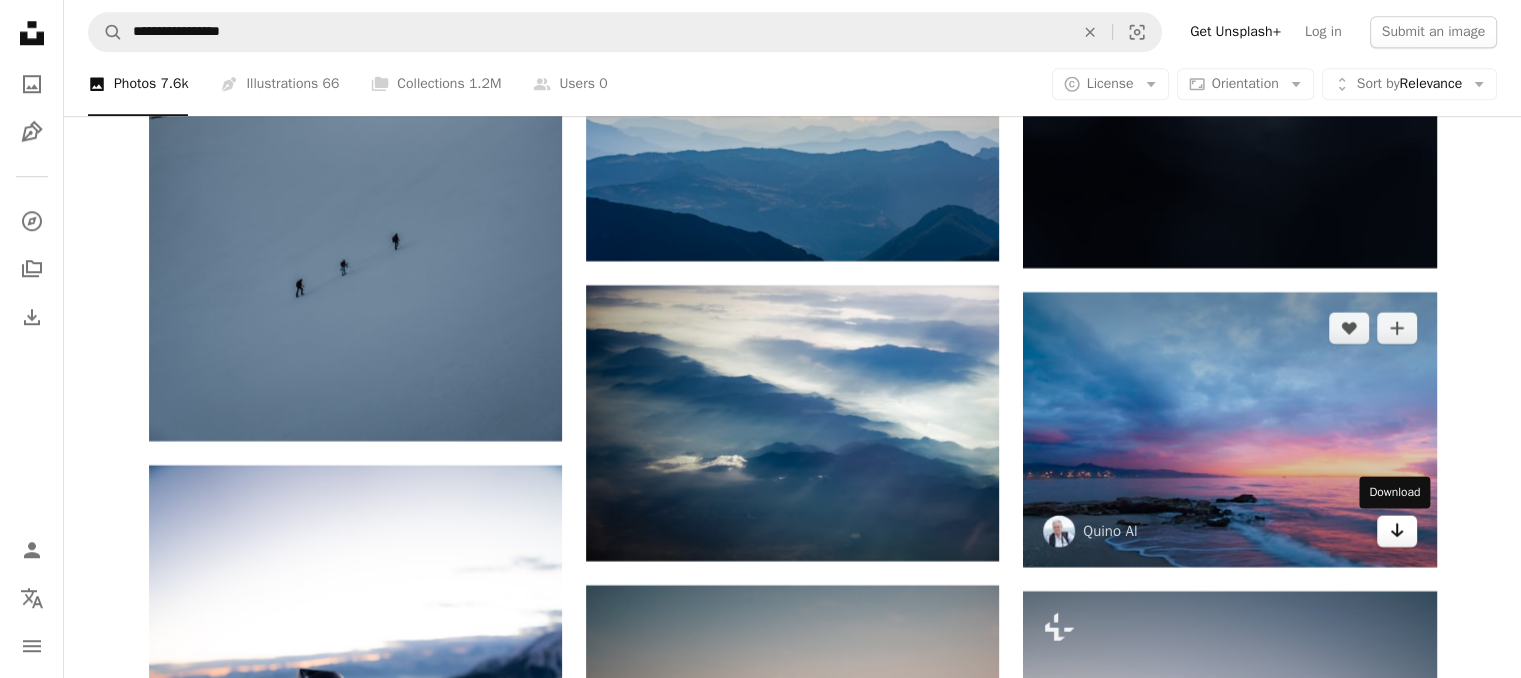 click on "Arrow pointing down" at bounding box center [1397, 531] 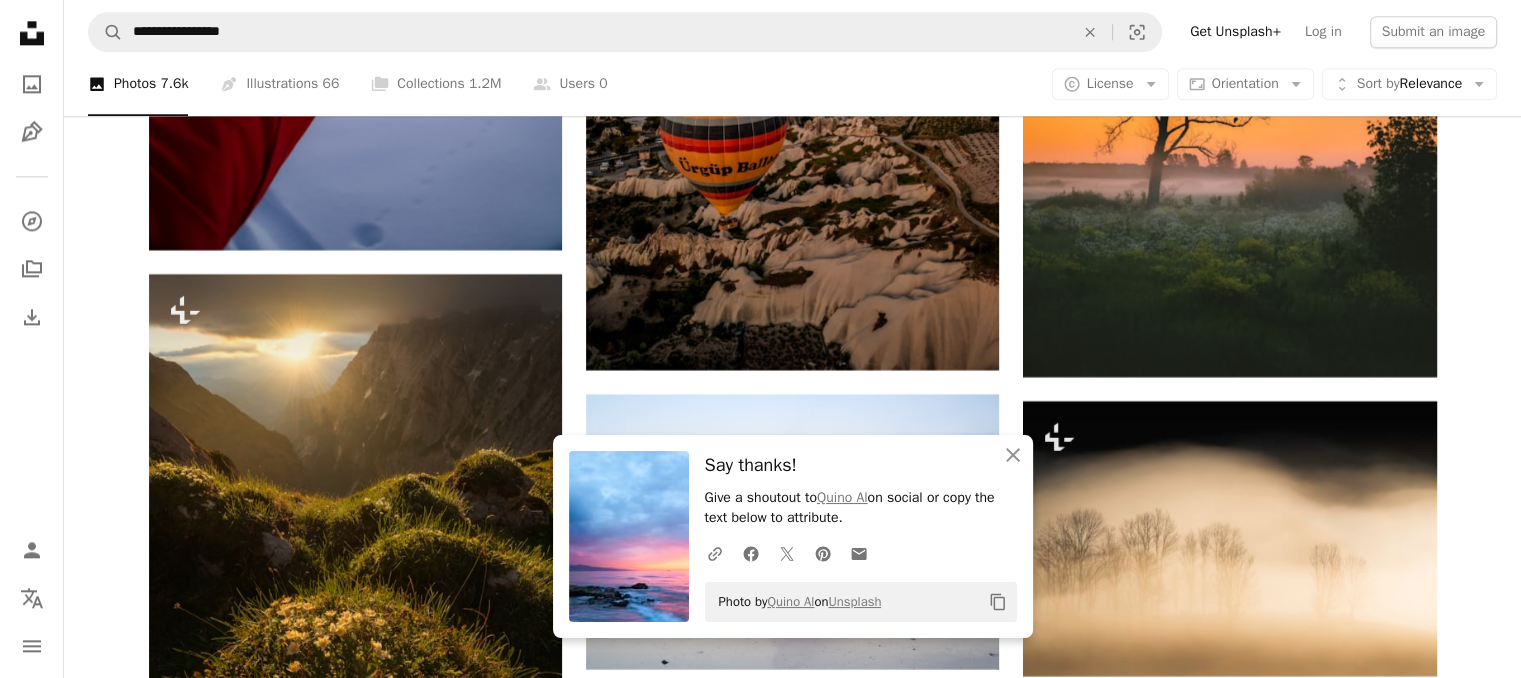 scroll, scrollTop: 25443, scrollLeft: 0, axis: vertical 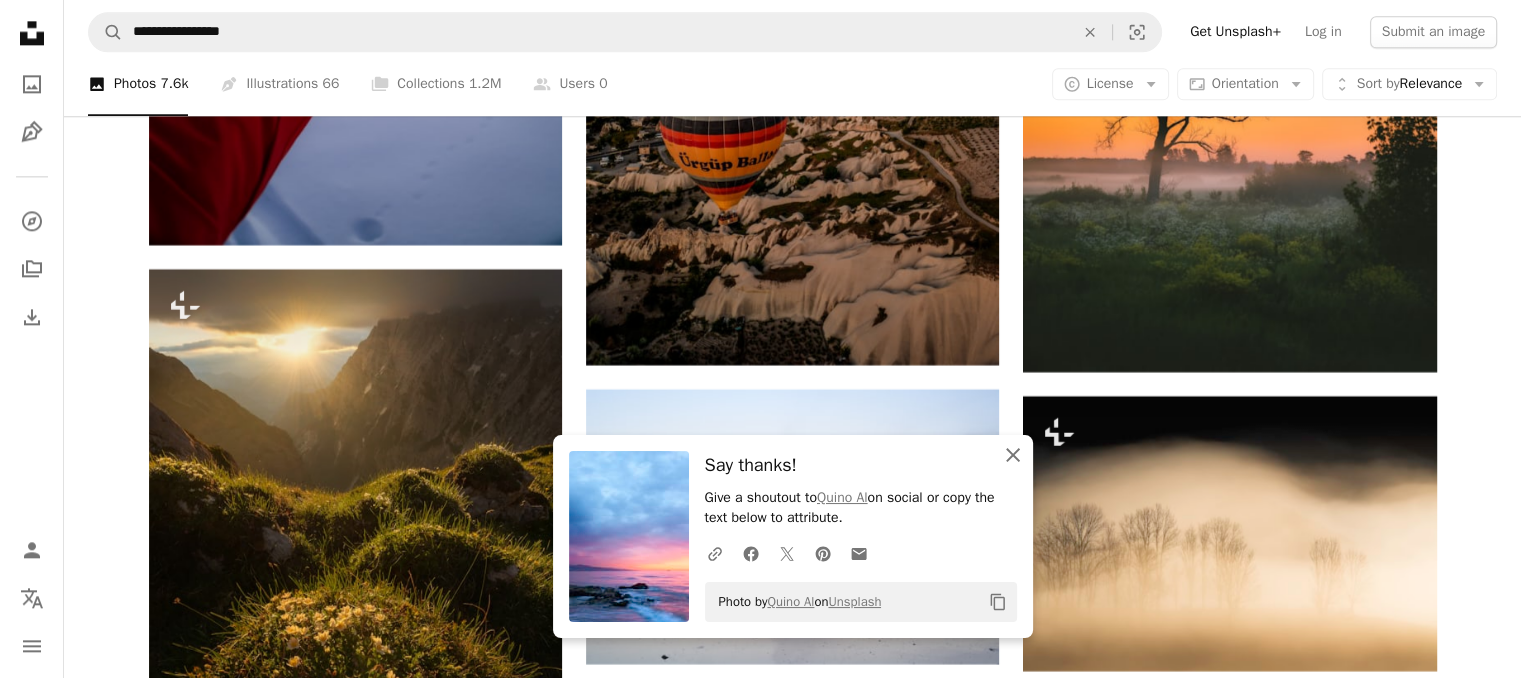 click on "An X shape" 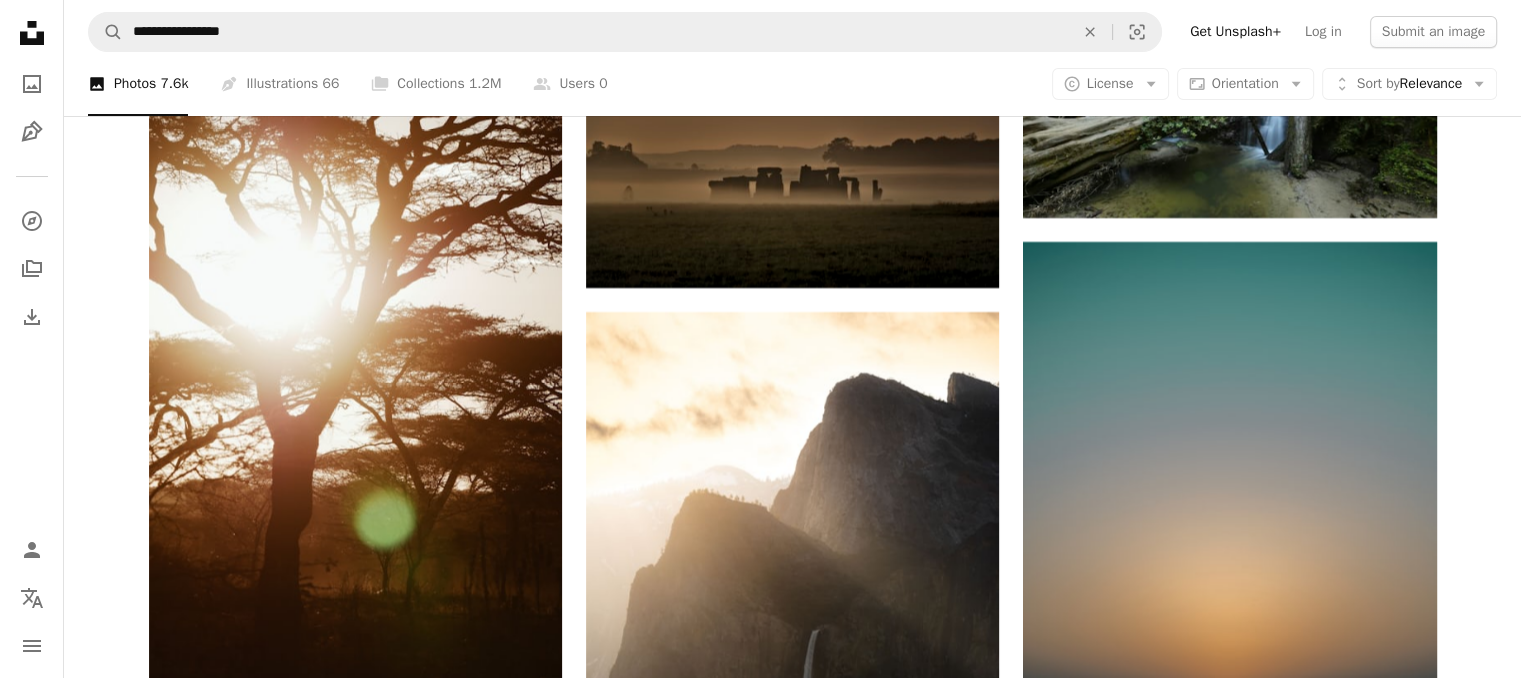 scroll, scrollTop: 30443, scrollLeft: 0, axis: vertical 